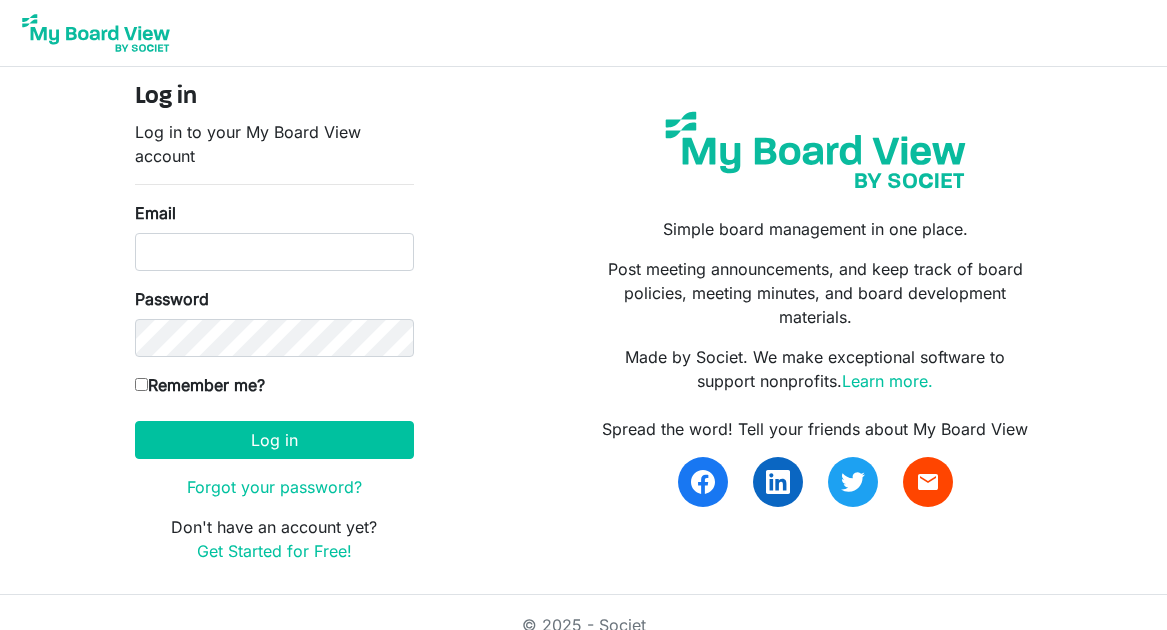 scroll, scrollTop: 0, scrollLeft: 0, axis: both 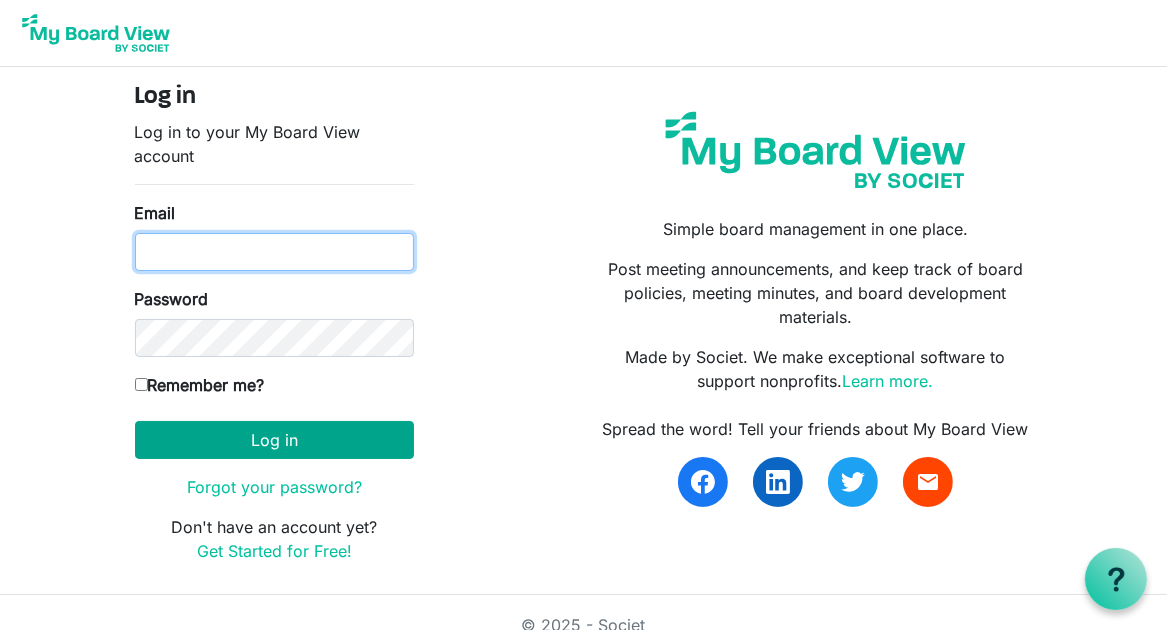 type on "[USERNAME]@example.com" 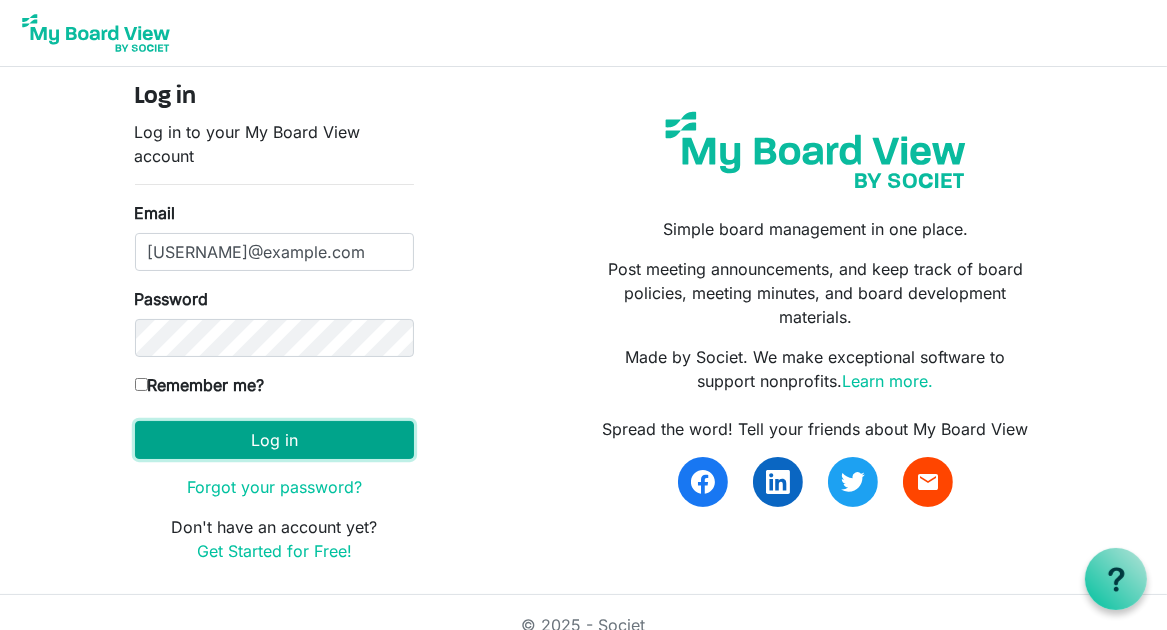 click on "Log in" at bounding box center (274, 440) 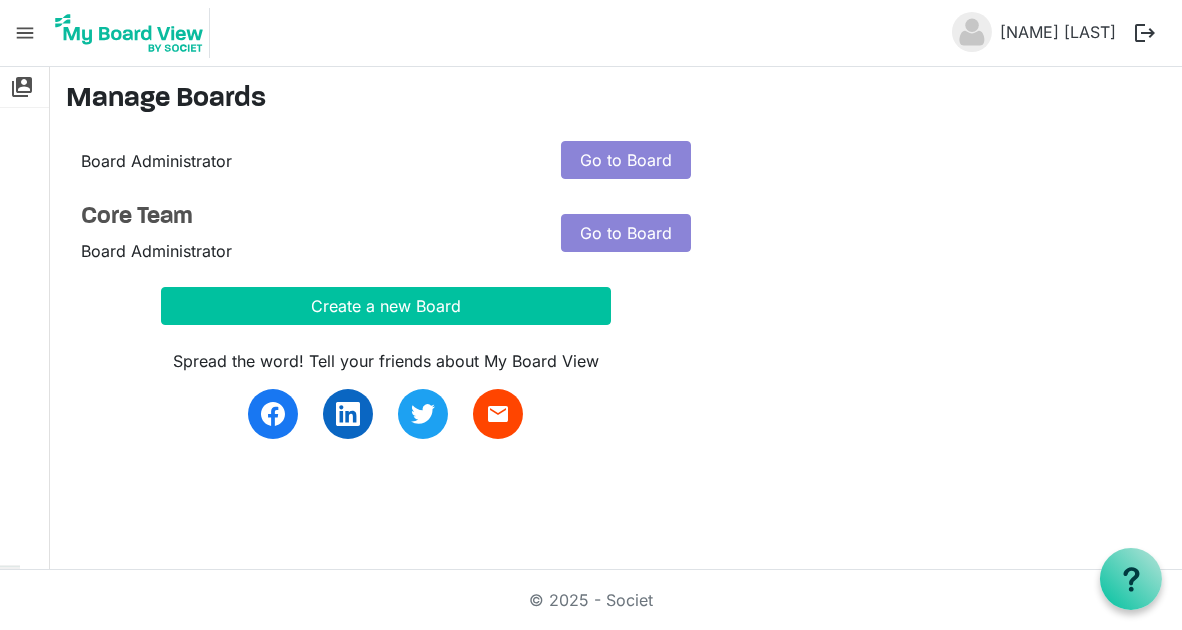 scroll, scrollTop: 0, scrollLeft: 0, axis: both 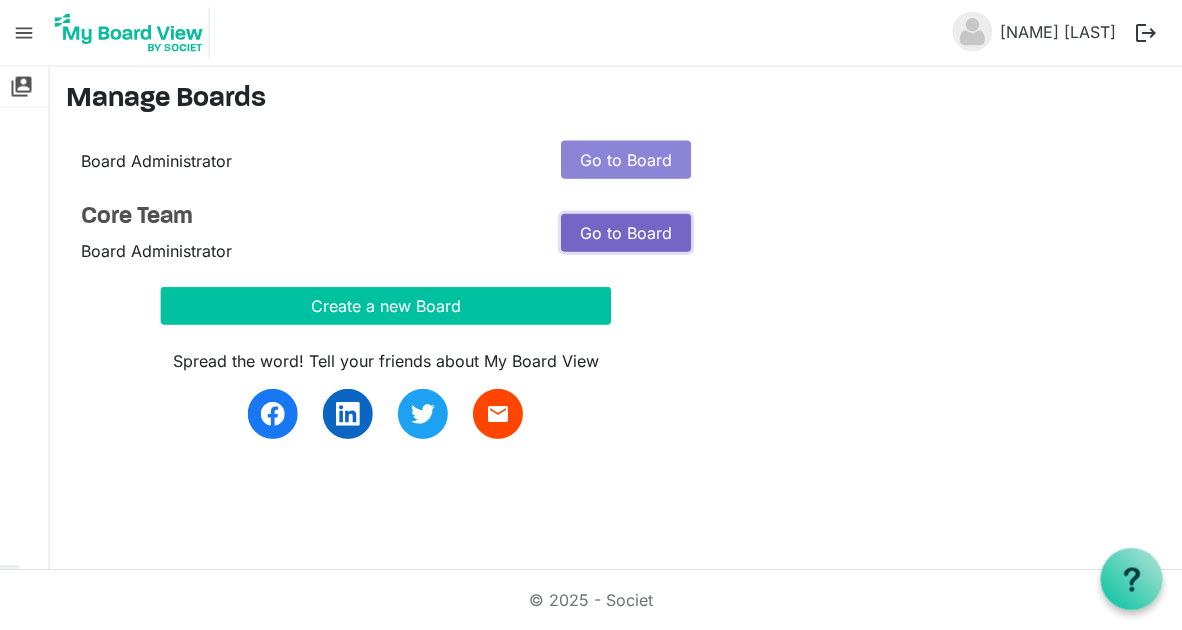 click on "Go to Board" at bounding box center (626, 233) 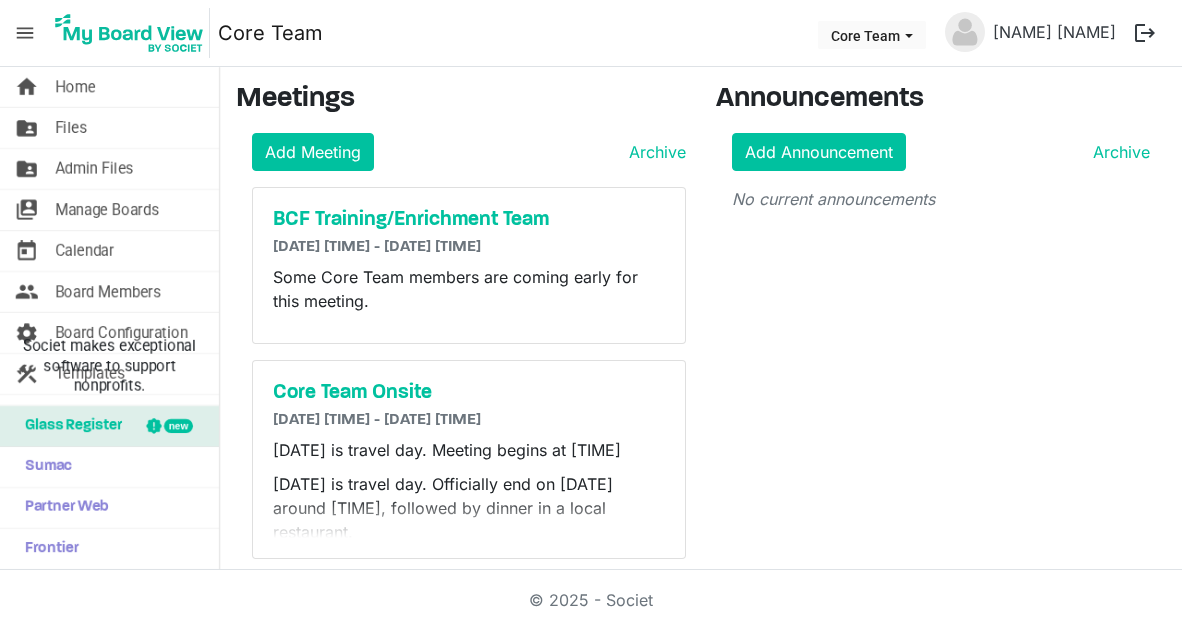 scroll, scrollTop: 0, scrollLeft: 0, axis: both 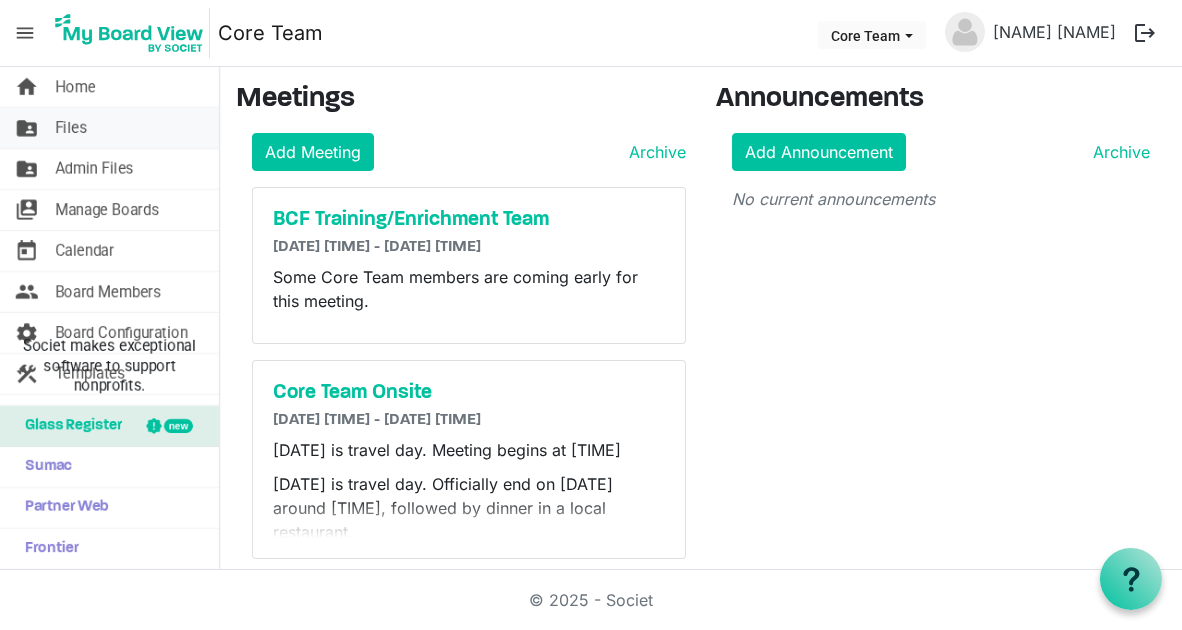 click on "Files" at bounding box center [71, 128] 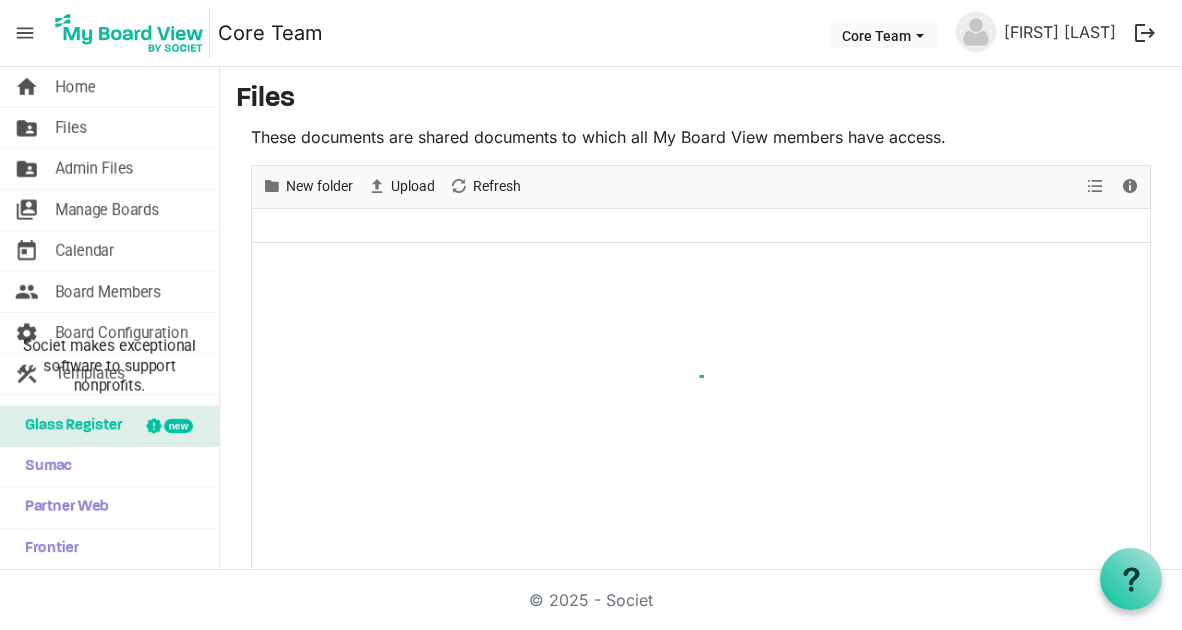 scroll, scrollTop: 0, scrollLeft: 0, axis: both 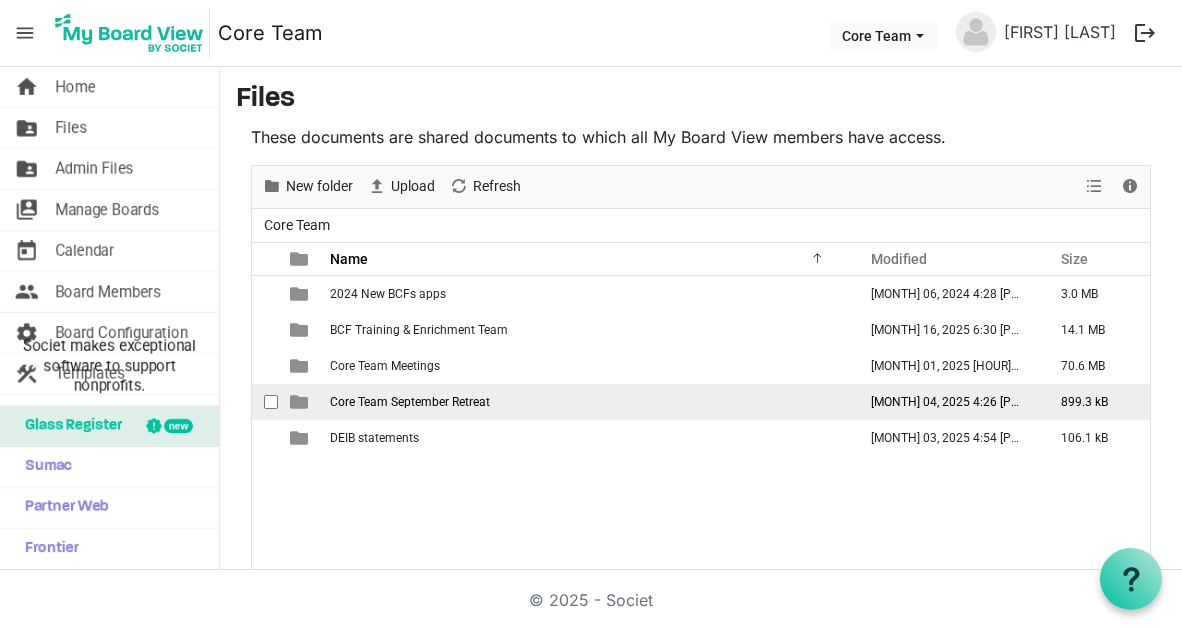 click on "Core Team September Retreat" at bounding box center [410, 402] 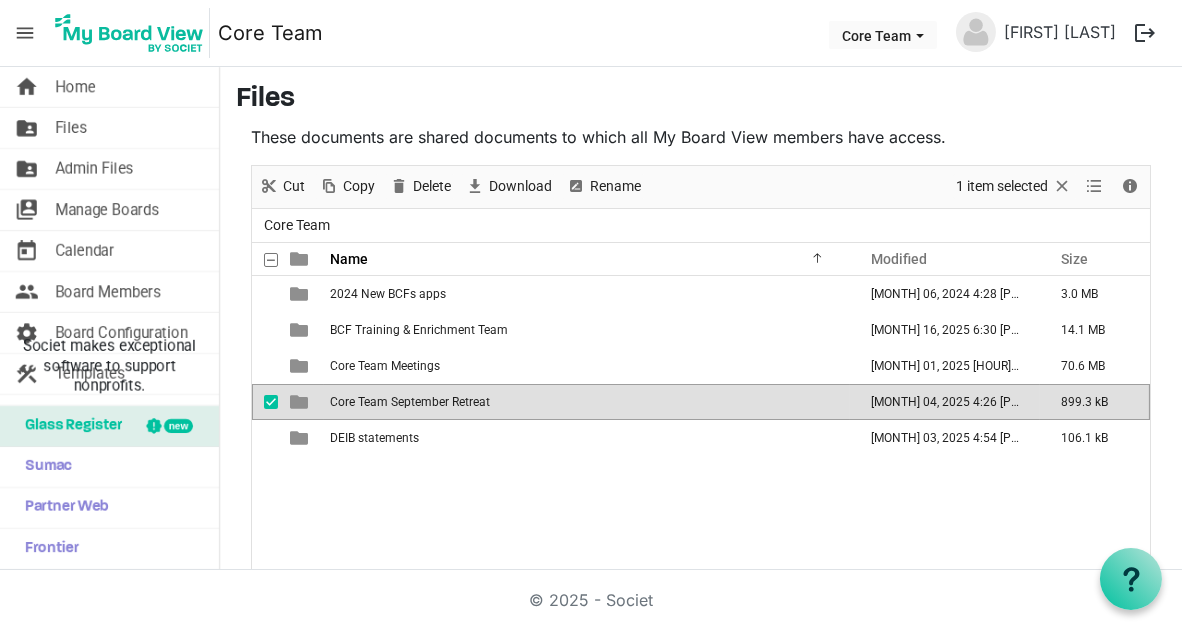 click on "Core Team September Retreat" at bounding box center [410, 402] 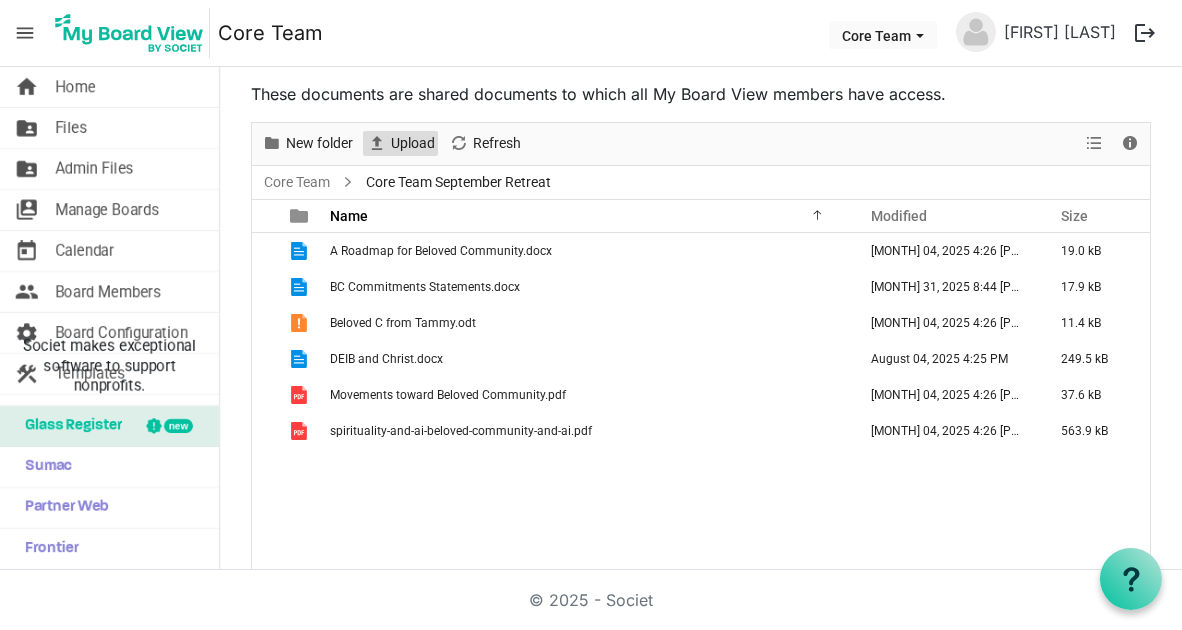 click on "Upload" at bounding box center [413, 143] 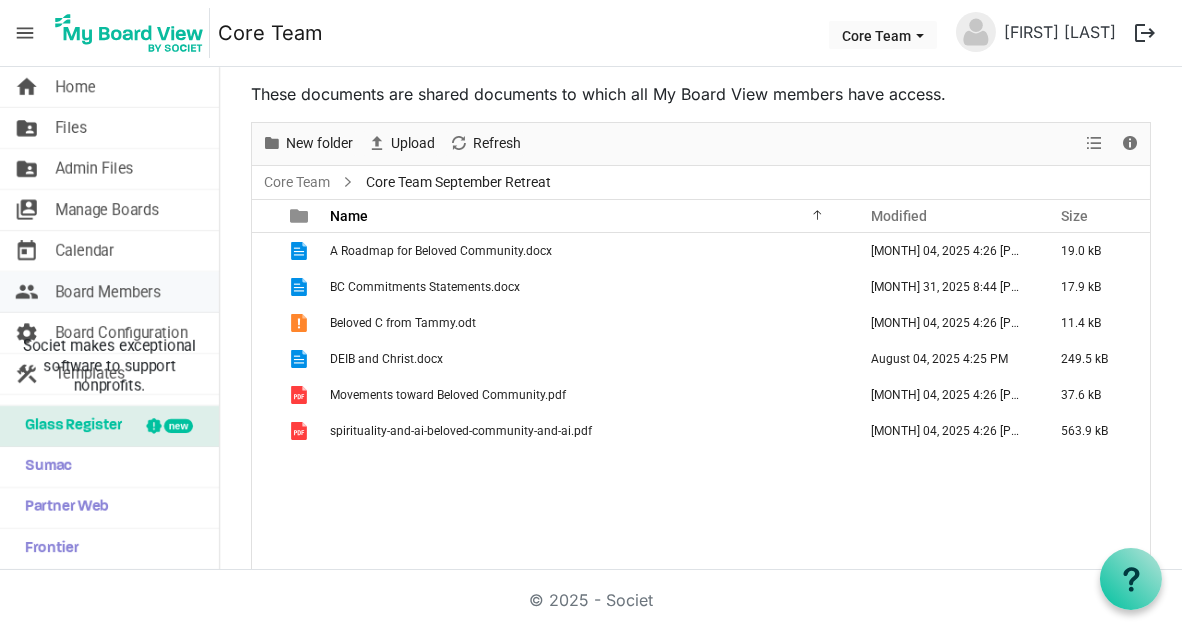 click on "Board Members" at bounding box center (108, 292) 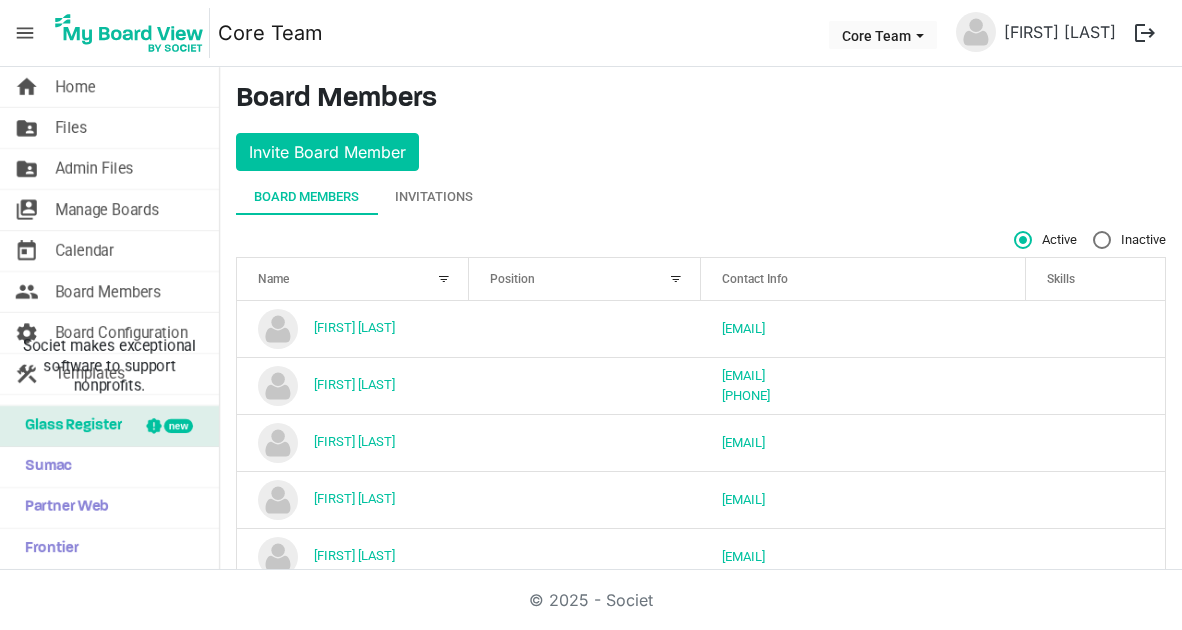 scroll, scrollTop: 0, scrollLeft: 0, axis: both 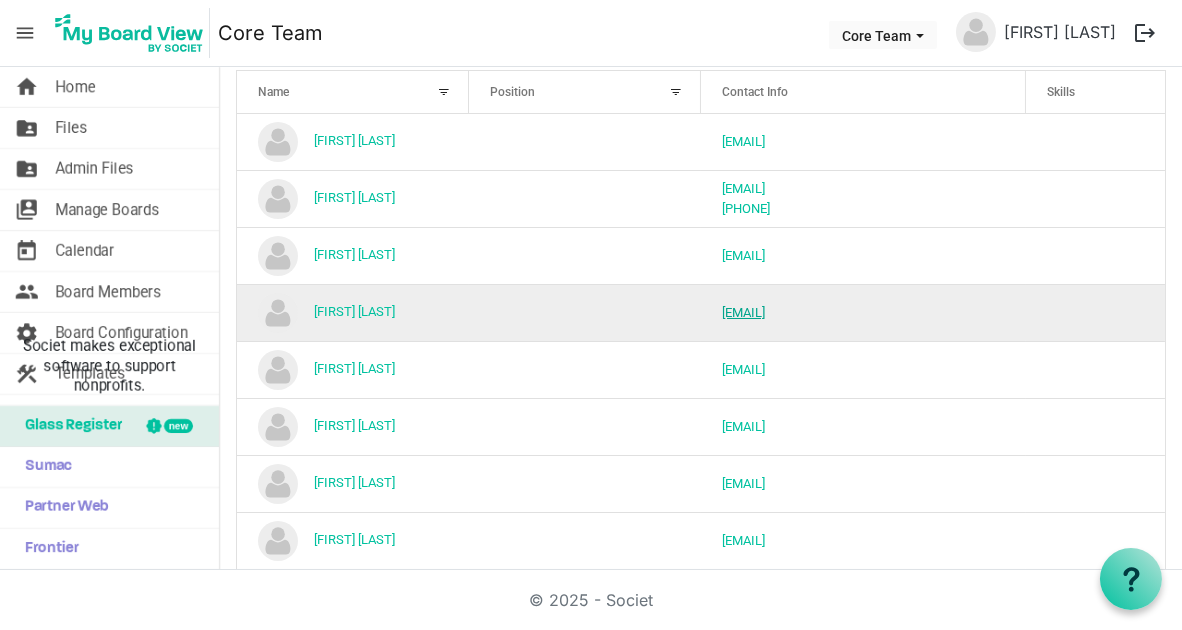 click on "[EMAIL]" at bounding box center (743, 312) 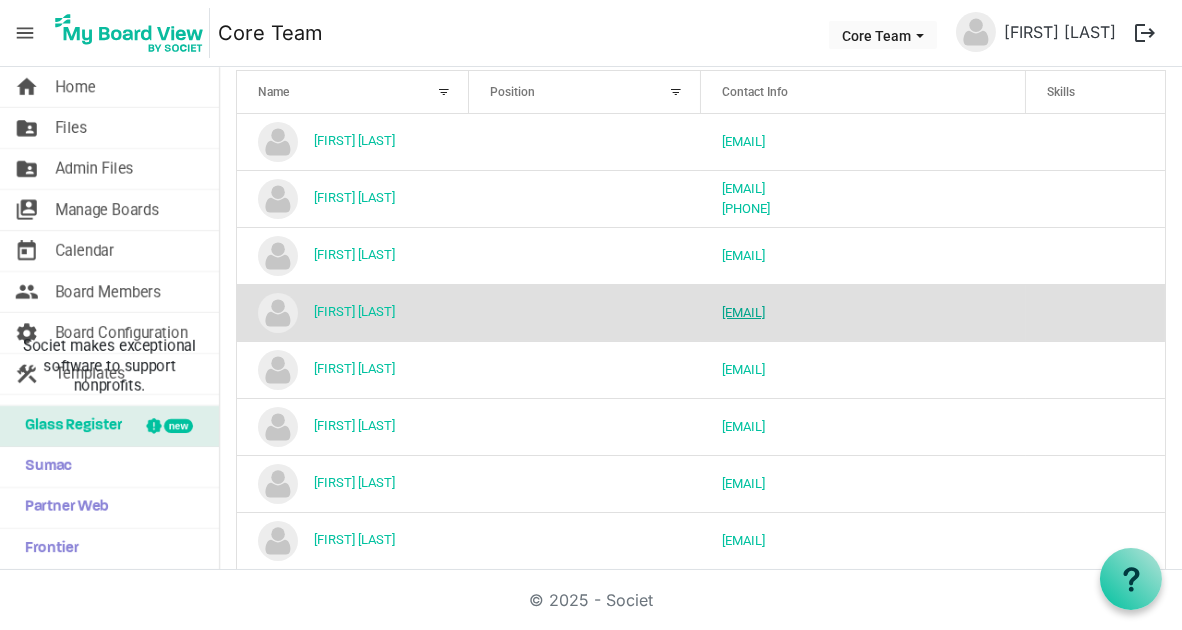 click on "[EMAIL]" at bounding box center [743, 312] 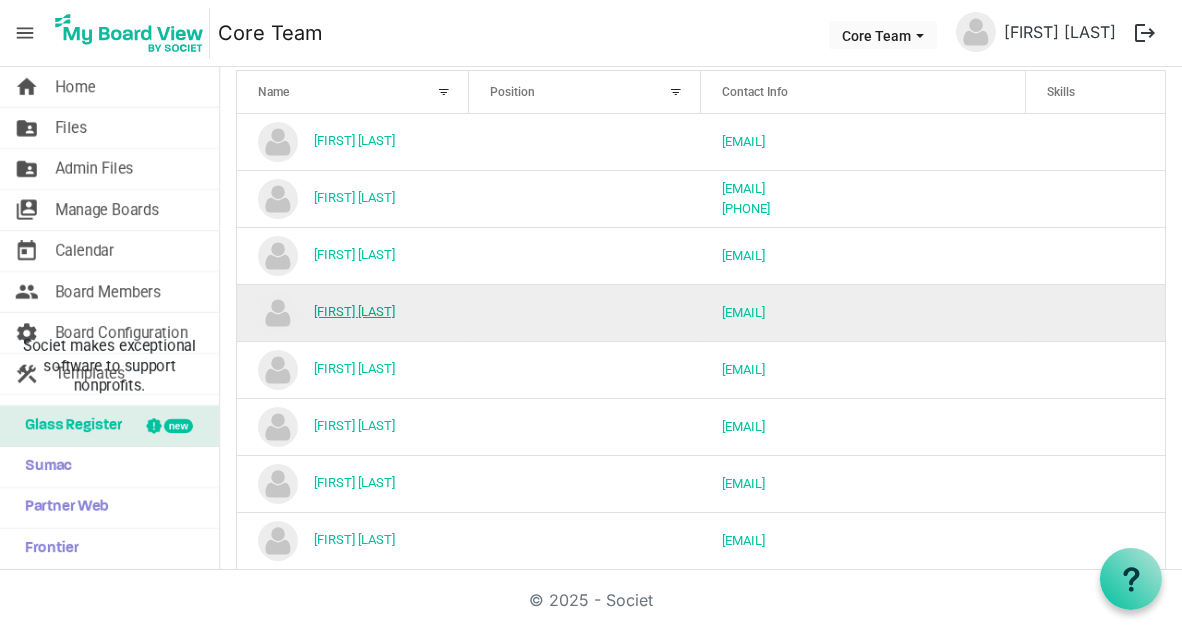click on "[FIRST] [LAST]" at bounding box center (354, 311) 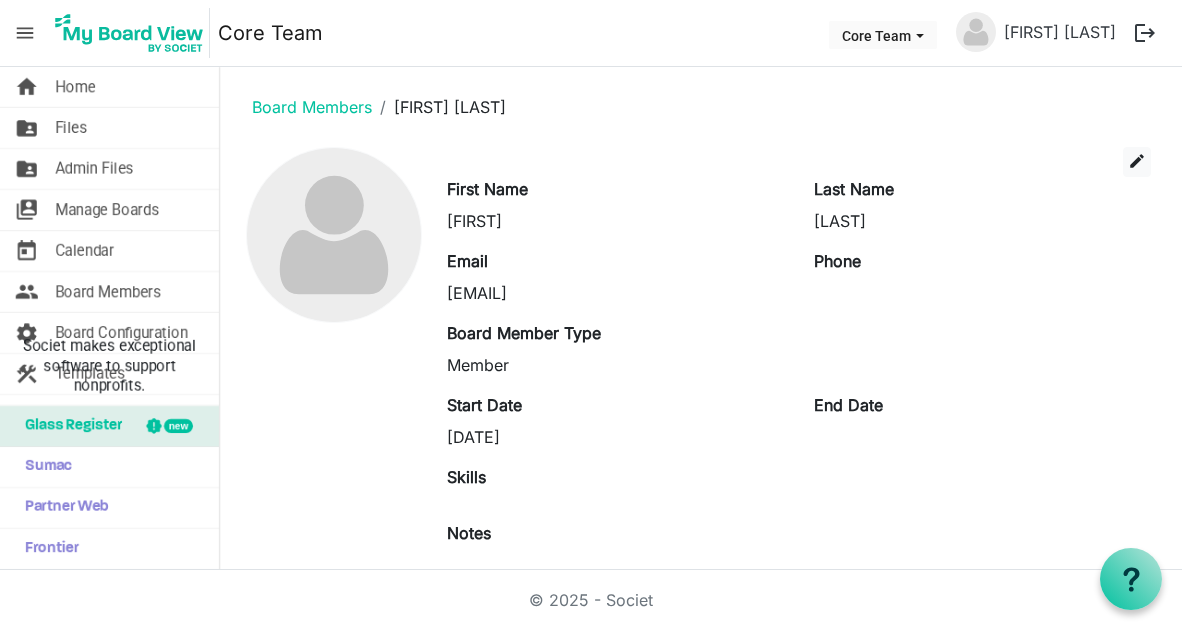 scroll, scrollTop: 0, scrollLeft: 0, axis: both 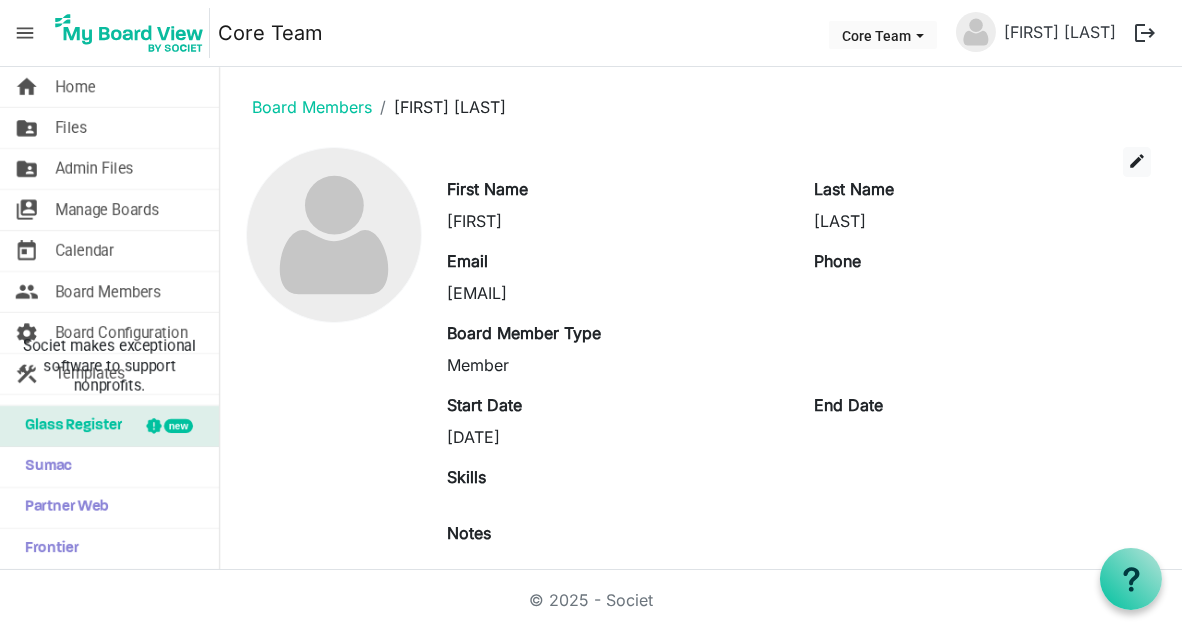 click at bounding box center (976, 32) 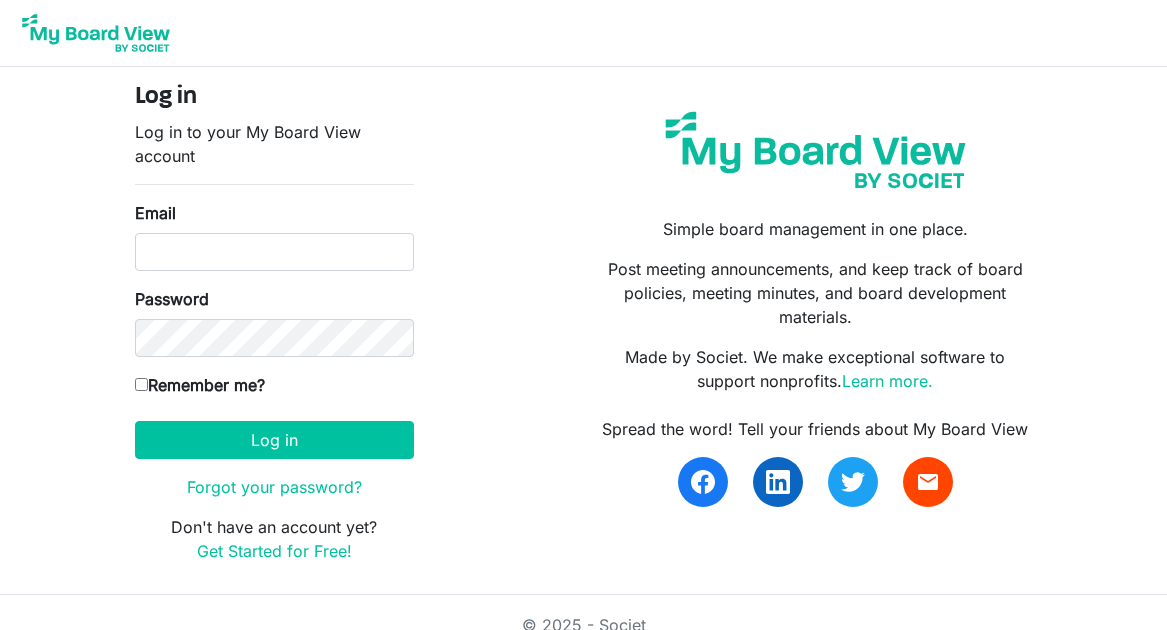 scroll, scrollTop: 0, scrollLeft: 0, axis: both 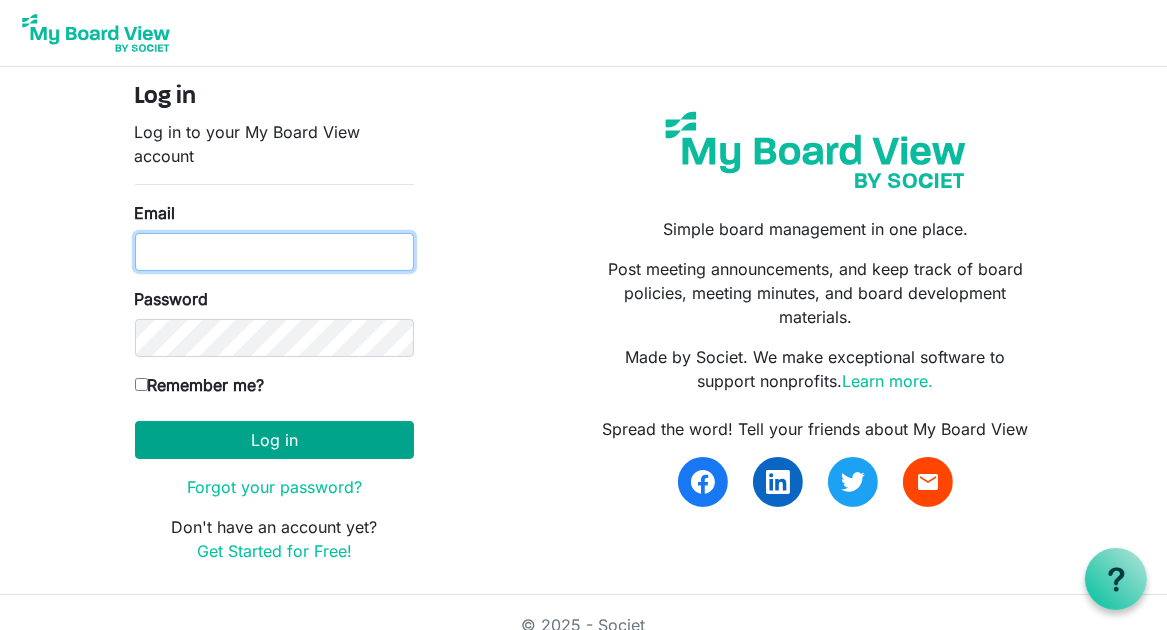 type on "[USERNAME]@example.com" 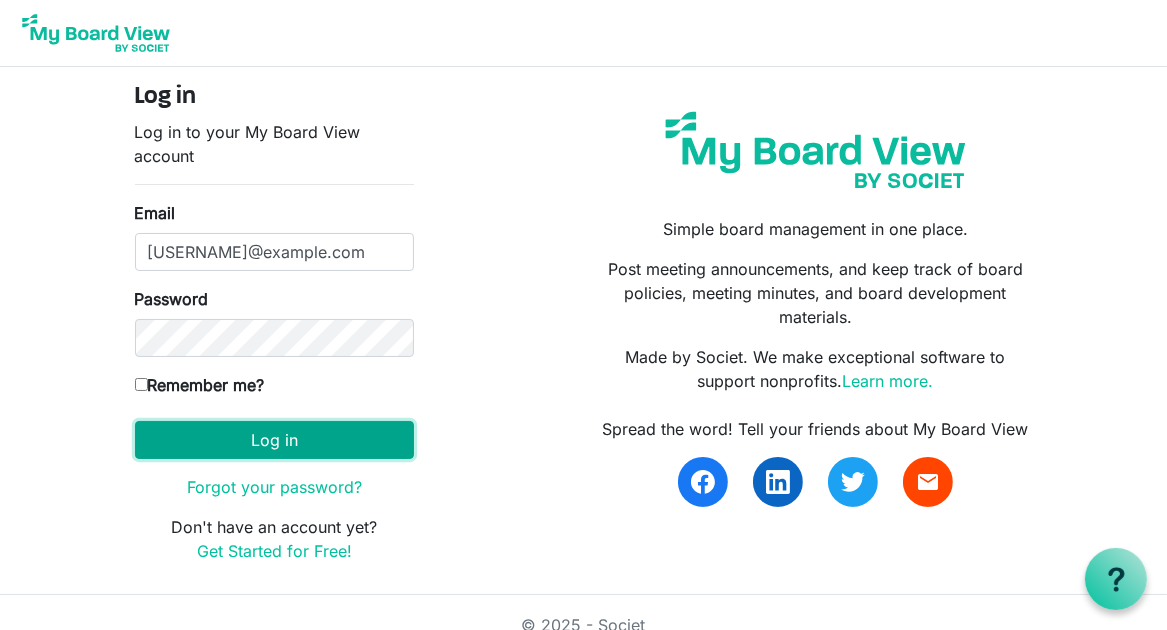 click on "Log in" at bounding box center (274, 440) 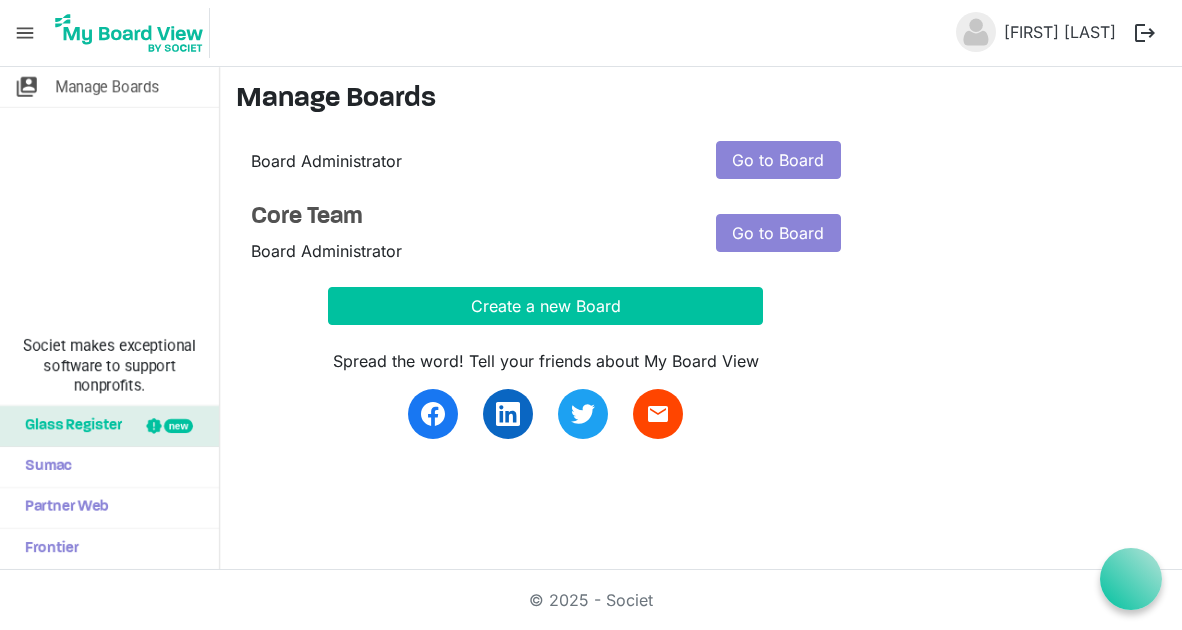 scroll, scrollTop: 0, scrollLeft: 0, axis: both 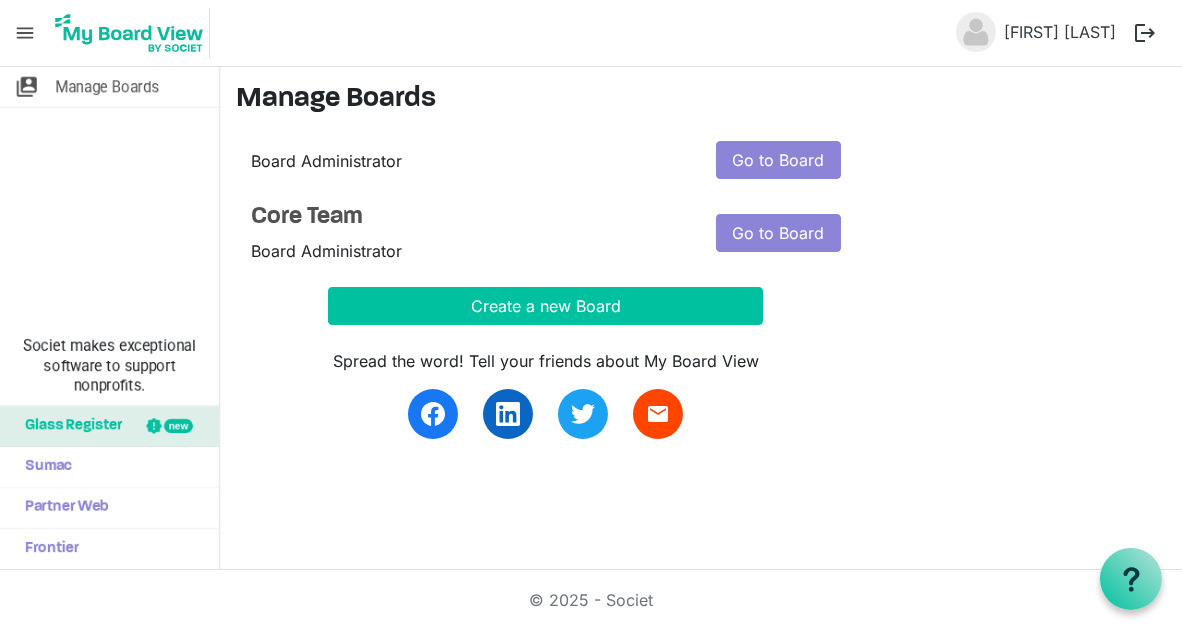 click at bounding box center (976, 32) 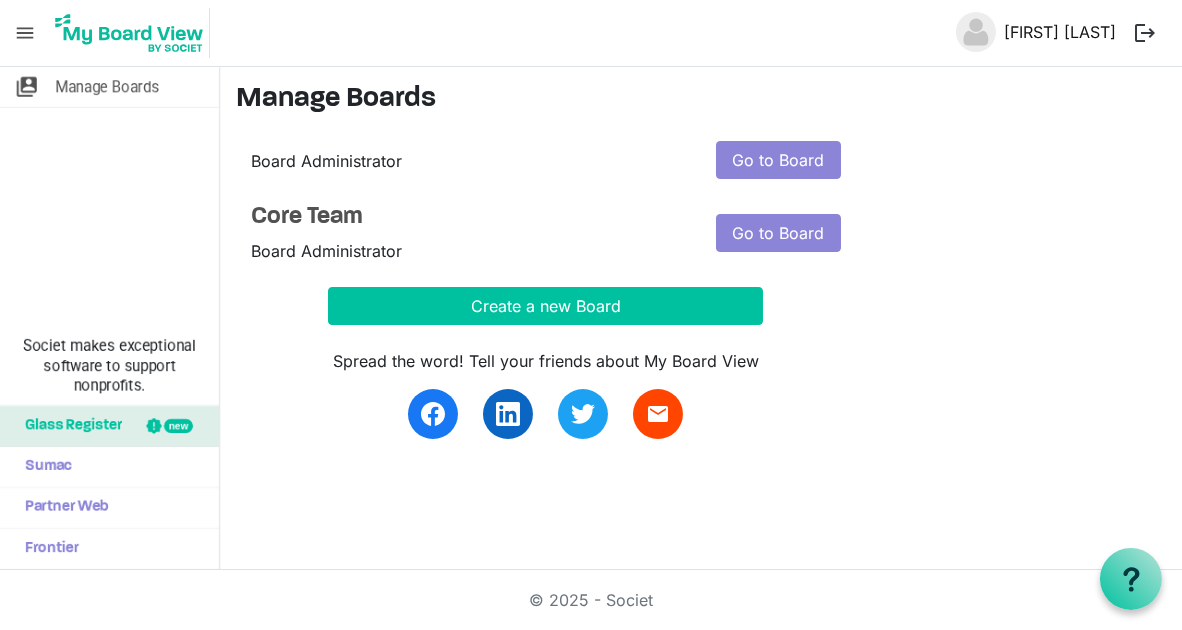 click on "[FIRST] [LAST]" at bounding box center [1060, 32] 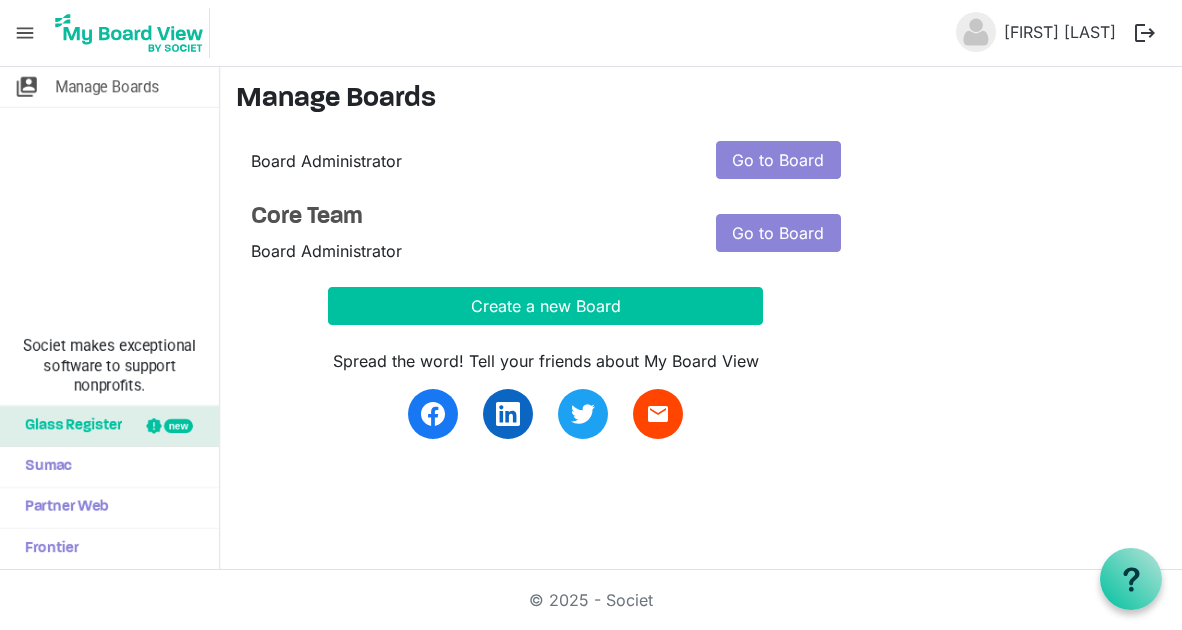 scroll, scrollTop: 0, scrollLeft: 0, axis: both 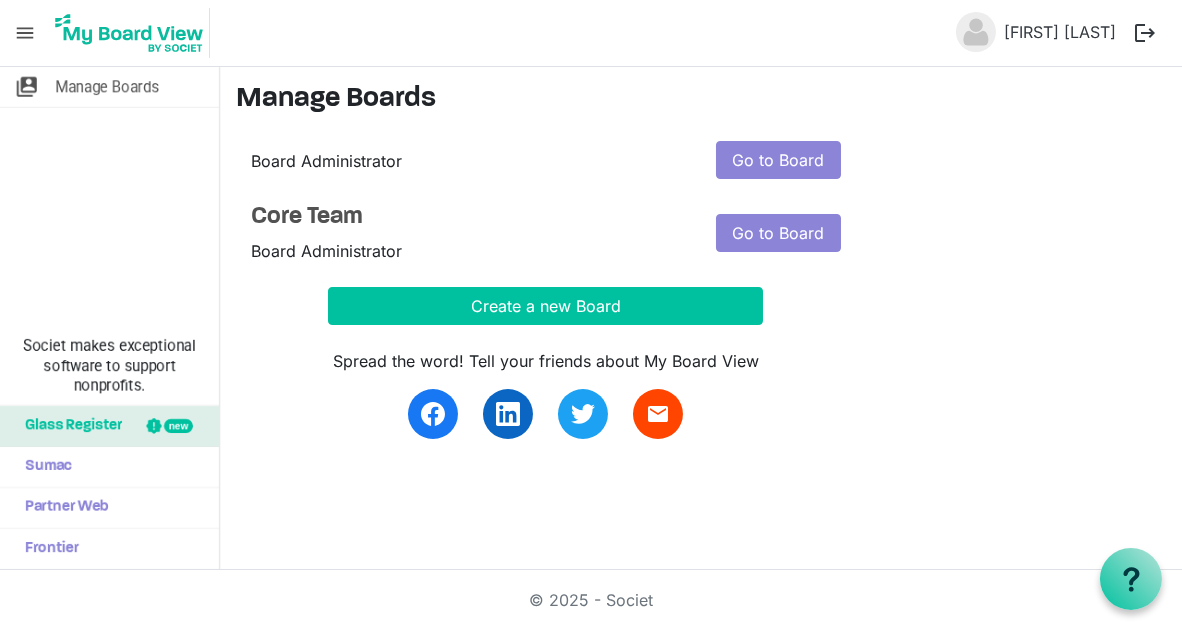 click on "menu" at bounding box center (25, 33) 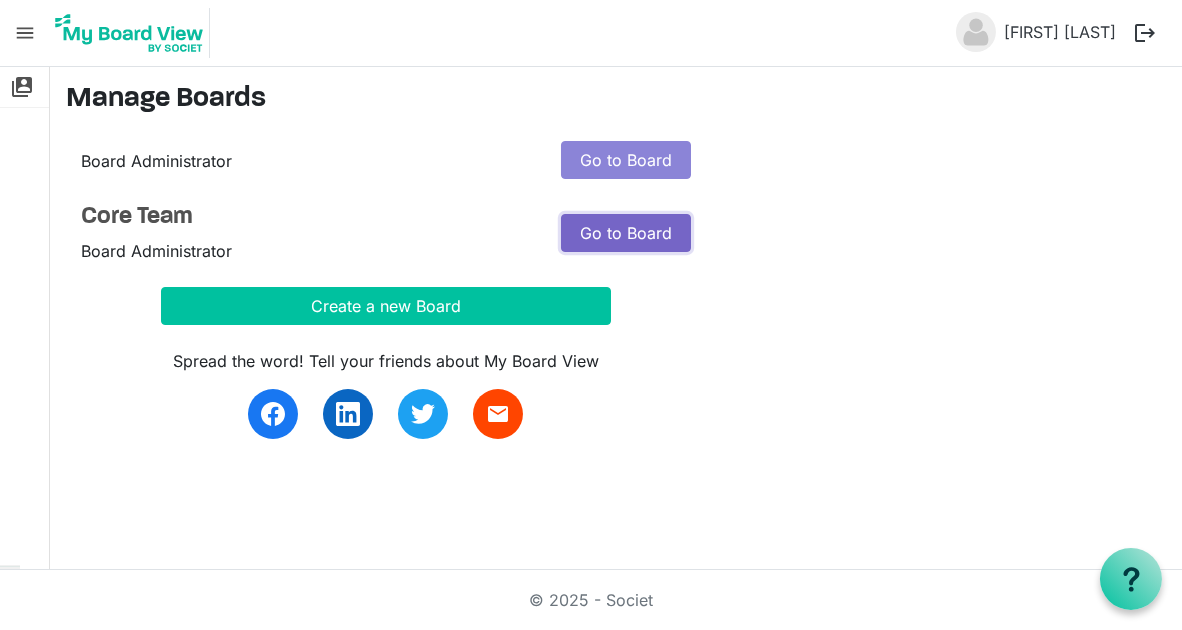 click on "Go to Board" at bounding box center [626, 233] 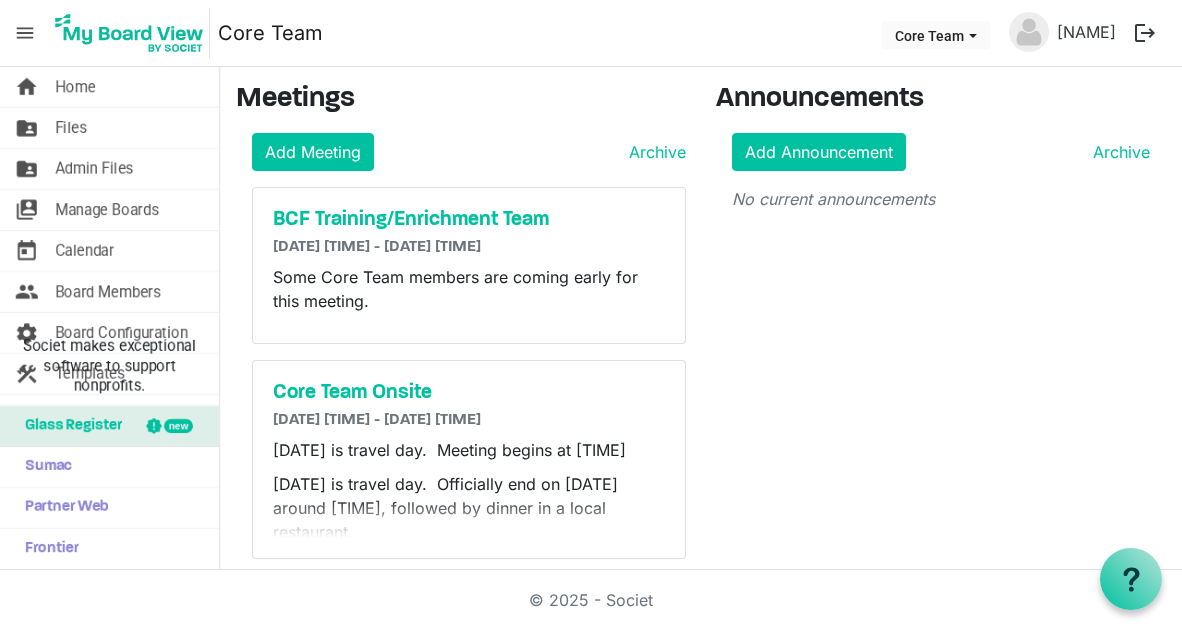 scroll, scrollTop: 0, scrollLeft: 0, axis: both 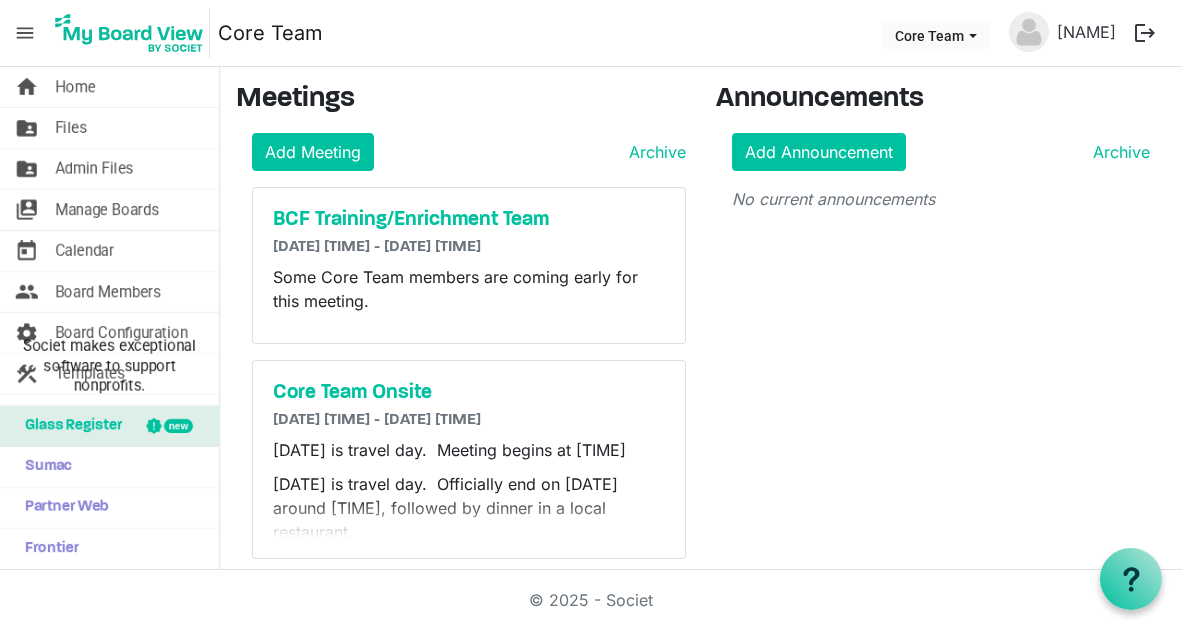 click on "menu" at bounding box center (25, 33) 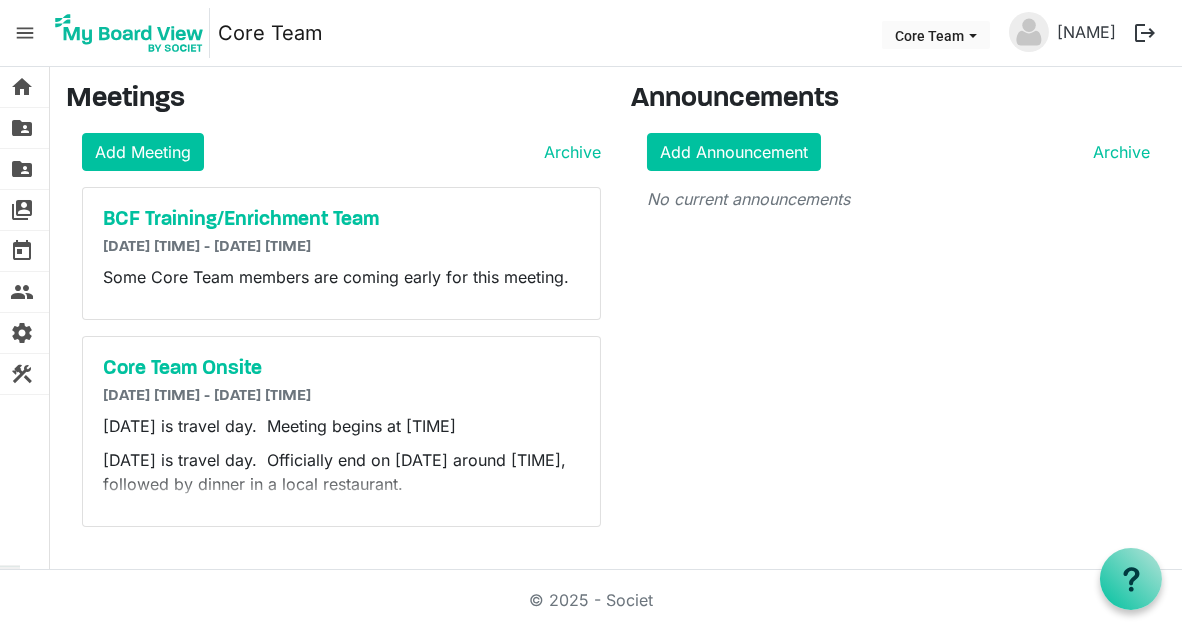 click on "menu" at bounding box center [25, 33] 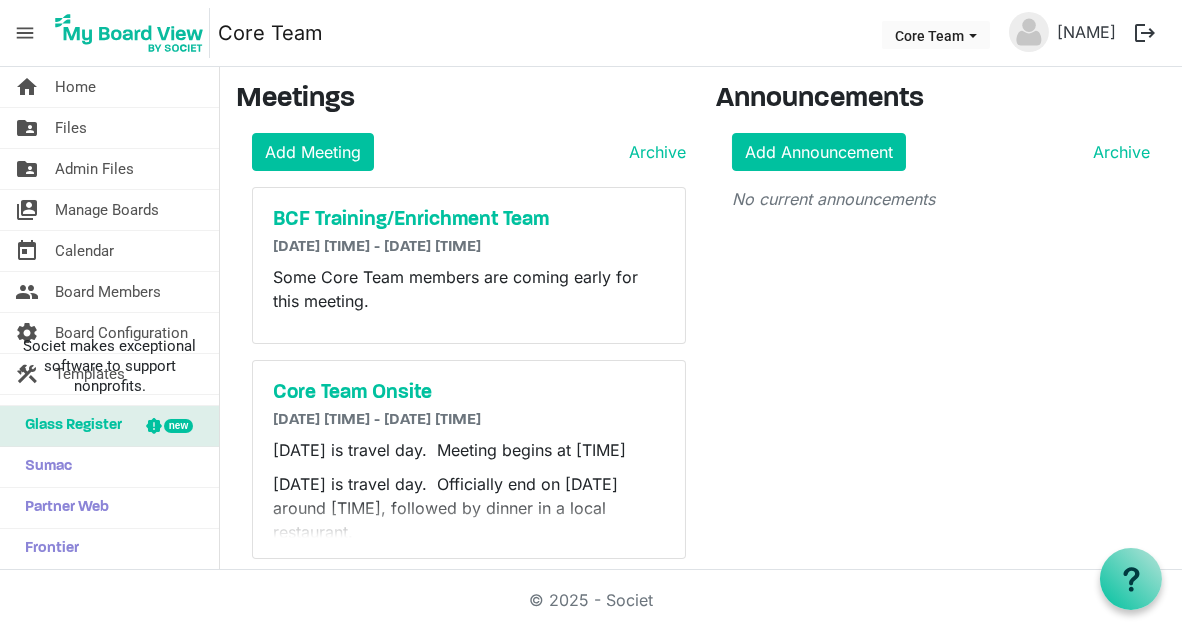 click on "Meetings
Add Meeting
Archive
BCF Training/Enrichment Team
9/5/2025 4:30 PM - 9/7/2025 2:00 PM
Some Core Team members are coming early for this meeting.
Core Team Onsite
9/8/2025 4:00 PM - 9/11/2025 9:00 AM
9/8 is travel day.  Meeting begins at 4 pm 9/11 is travel day.  Officially end on 9/10 around 4:00, followed by dinner in a local restaurant." at bounding box center [461, 329] 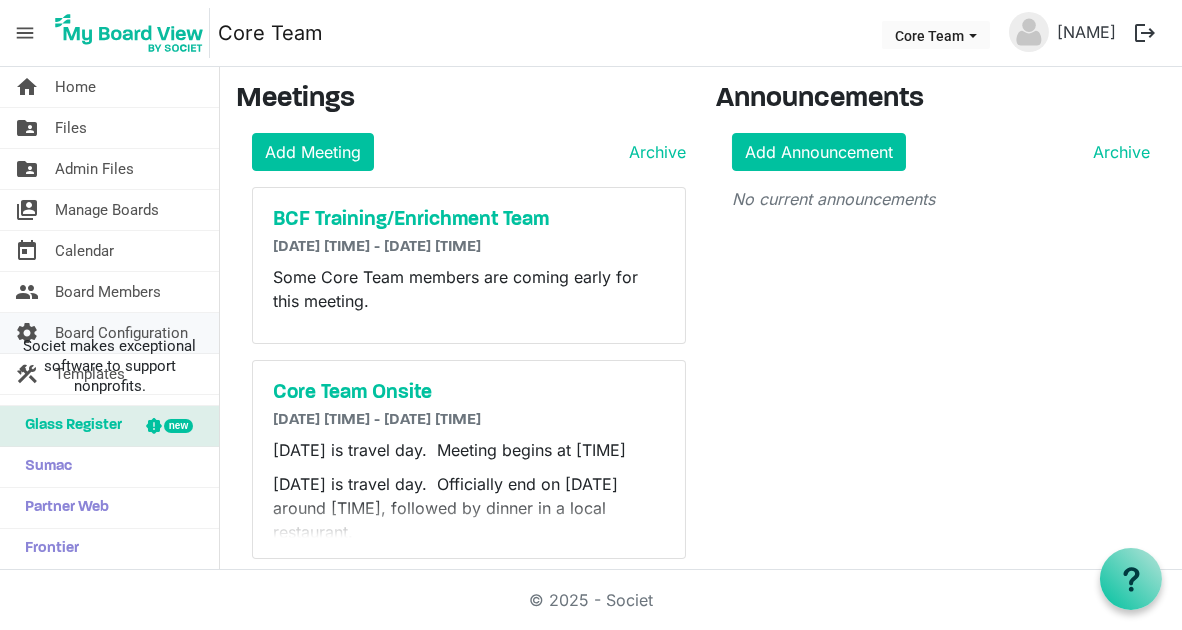 click on "Board Configuration" at bounding box center (121, 333) 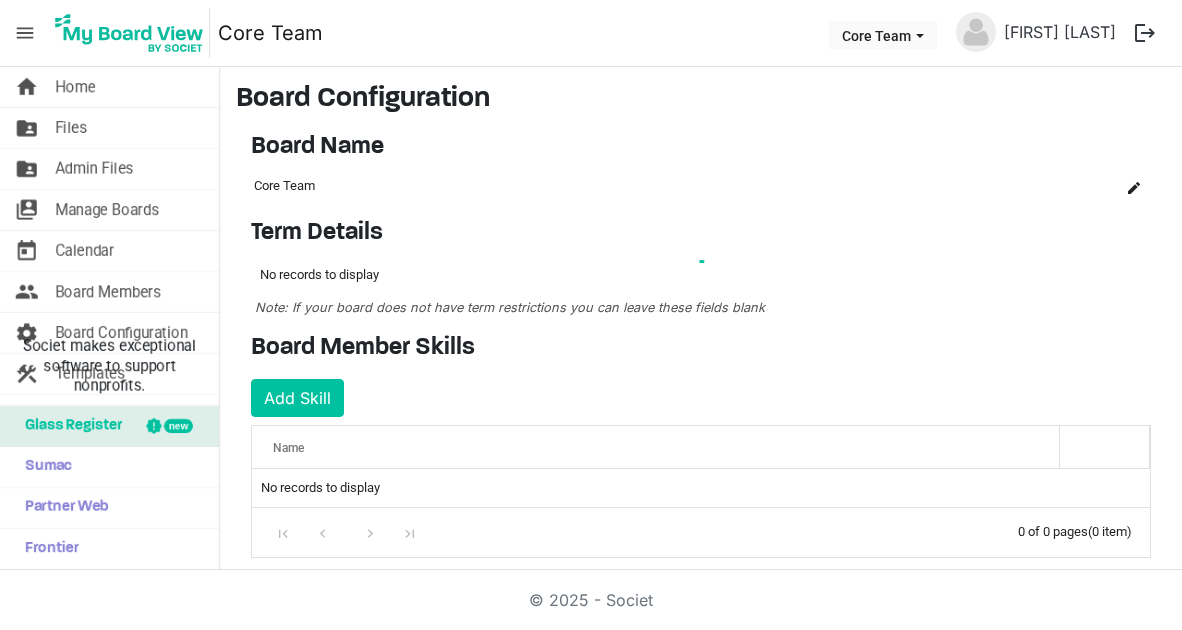 scroll, scrollTop: 0, scrollLeft: 0, axis: both 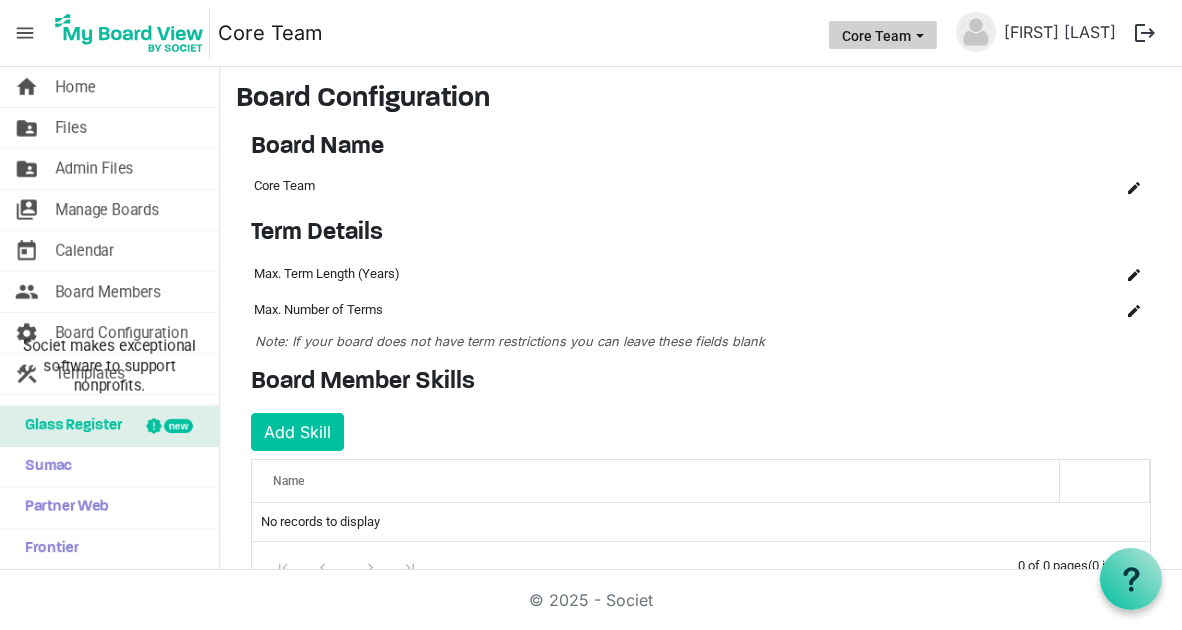click at bounding box center [920, 36] 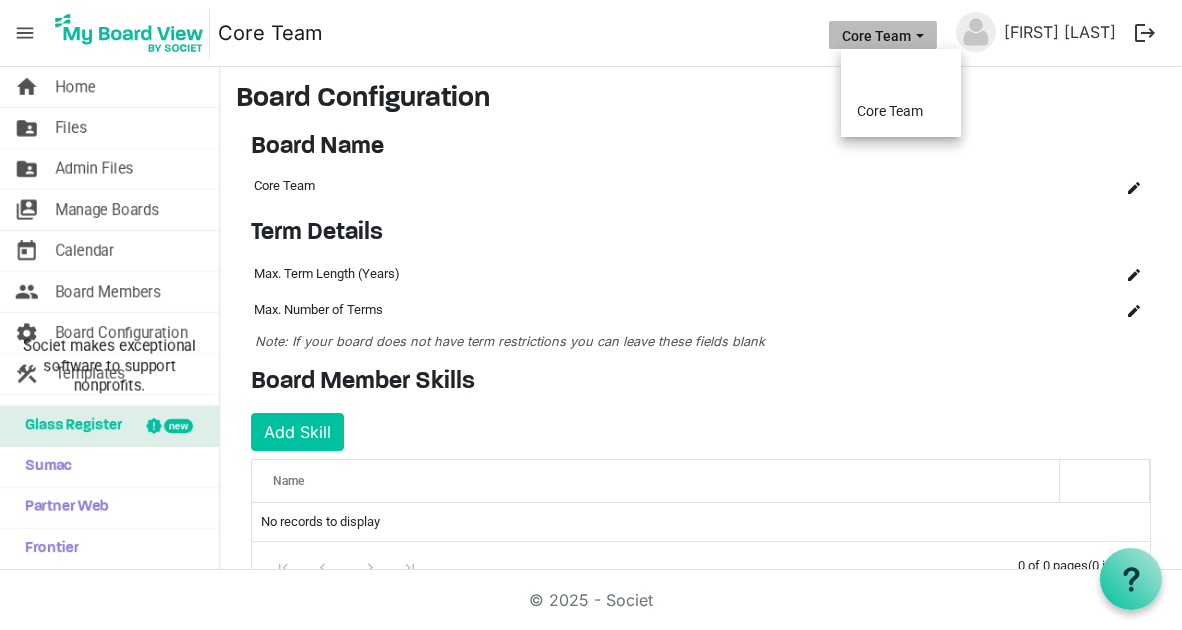 click at bounding box center [920, 36] 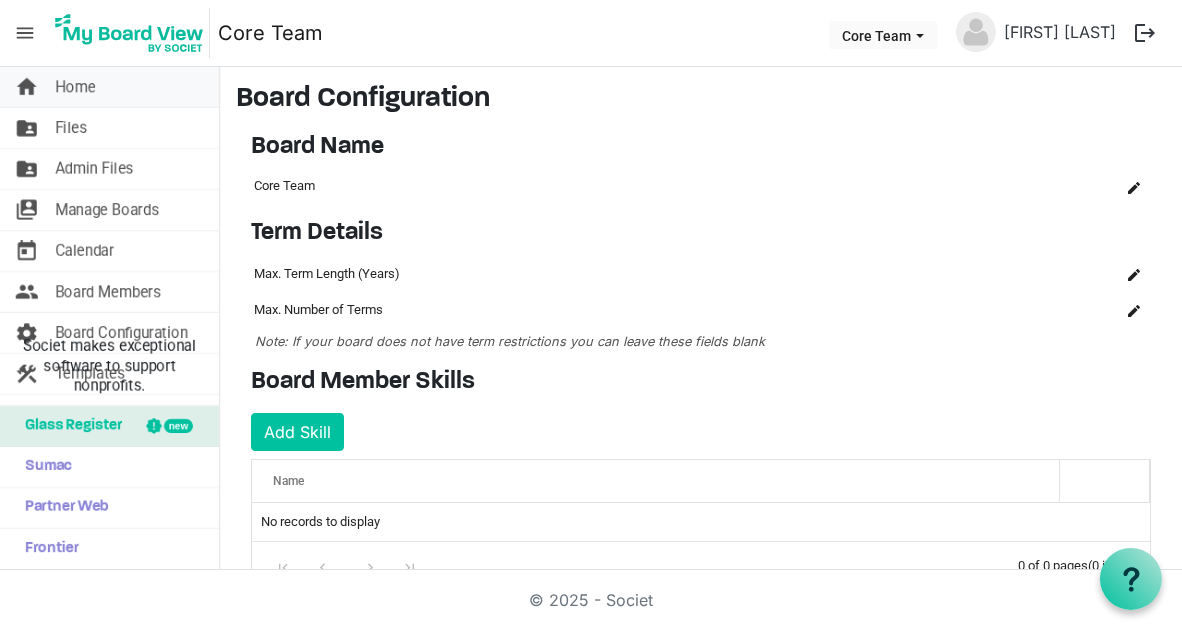 click on "home
Home" at bounding box center (109, 87) 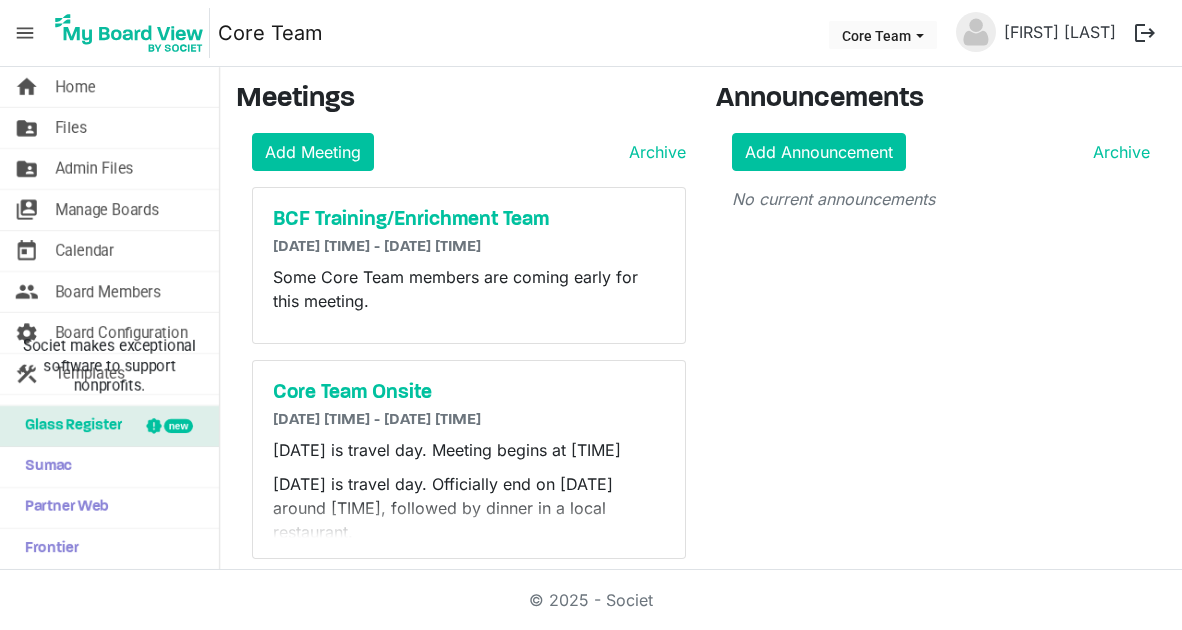scroll, scrollTop: 0, scrollLeft: 0, axis: both 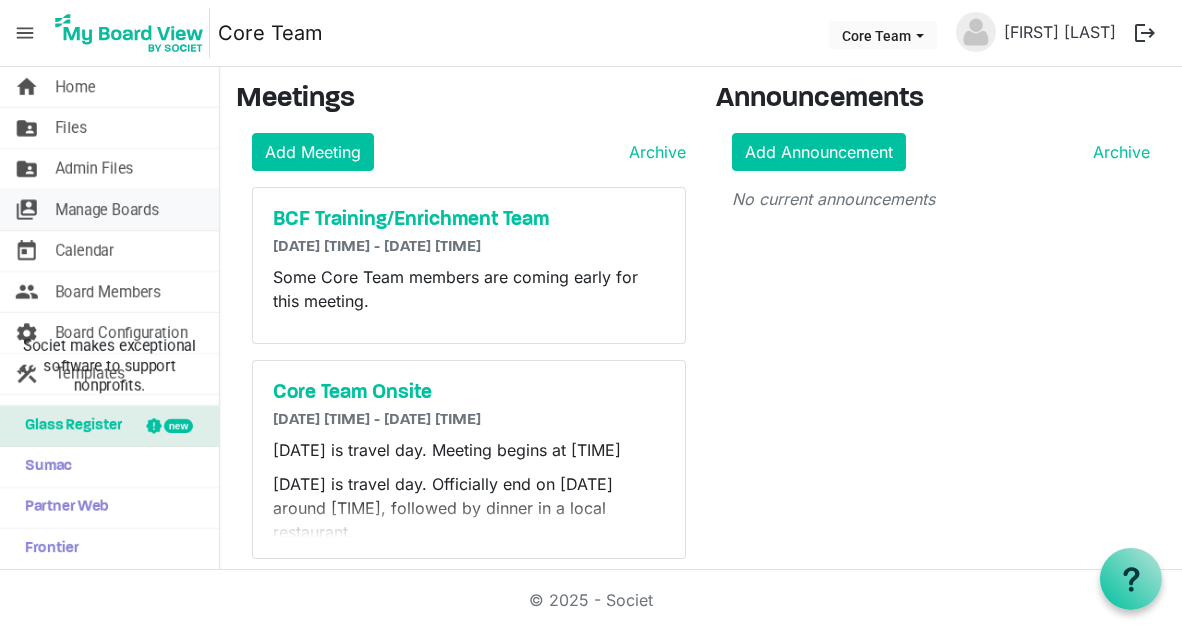 click on "Manage Boards" at bounding box center [107, 210] 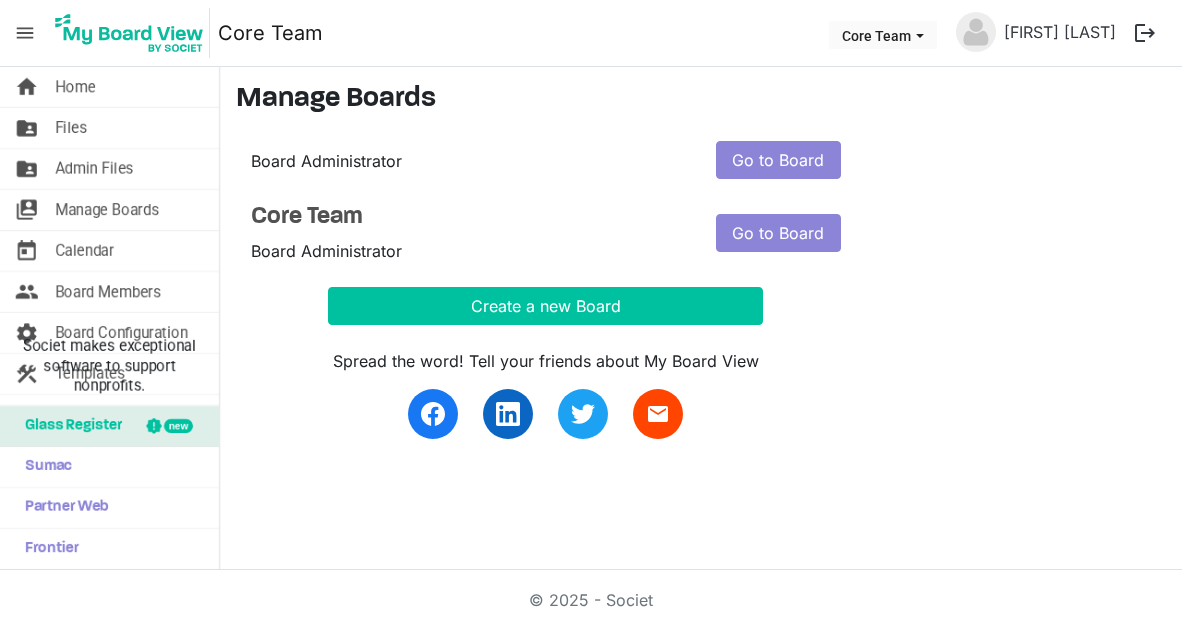 scroll, scrollTop: 0, scrollLeft: 0, axis: both 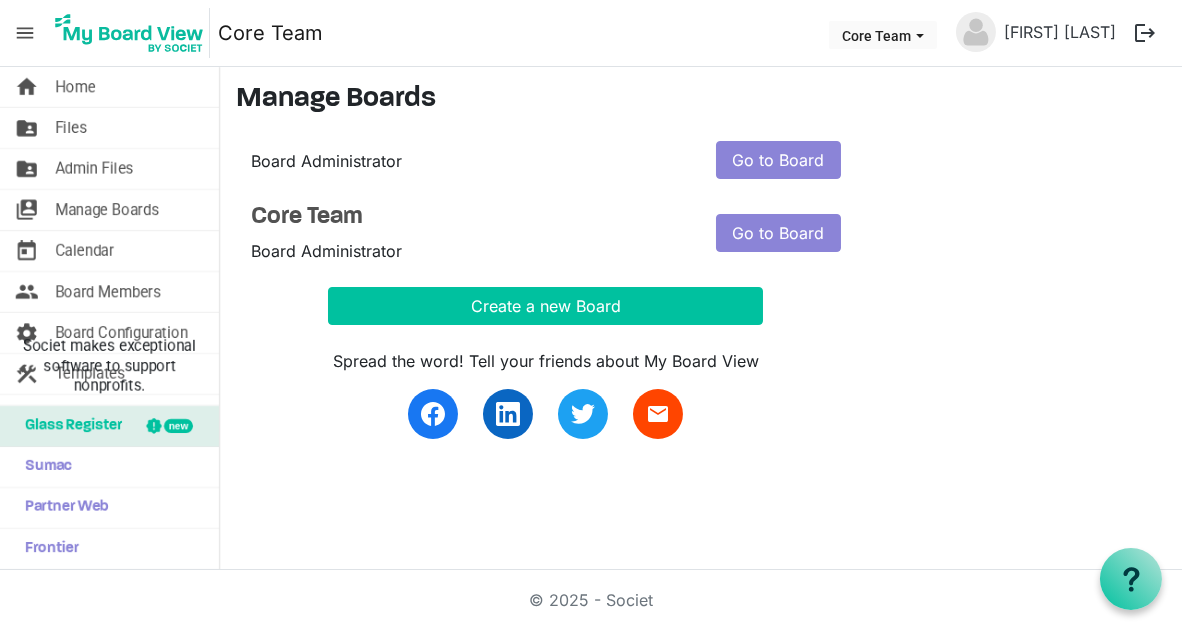 click on "Manage Boards" at bounding box center [107, 210] 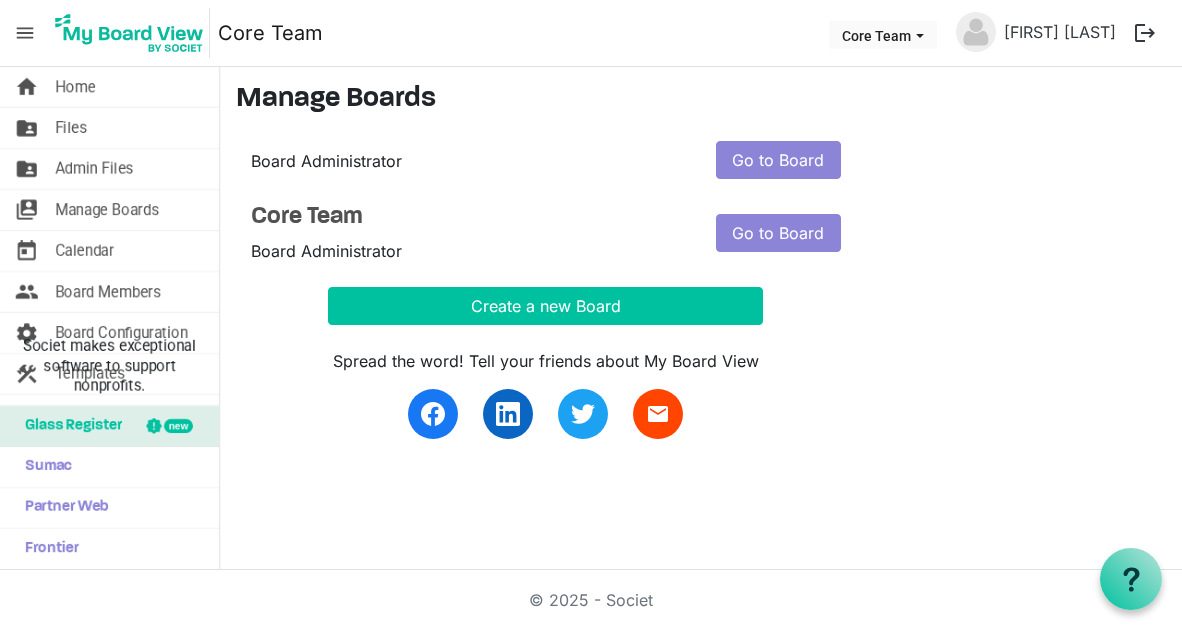 scroll, scrollTop: 0, scrollLeft: 0, axis: both 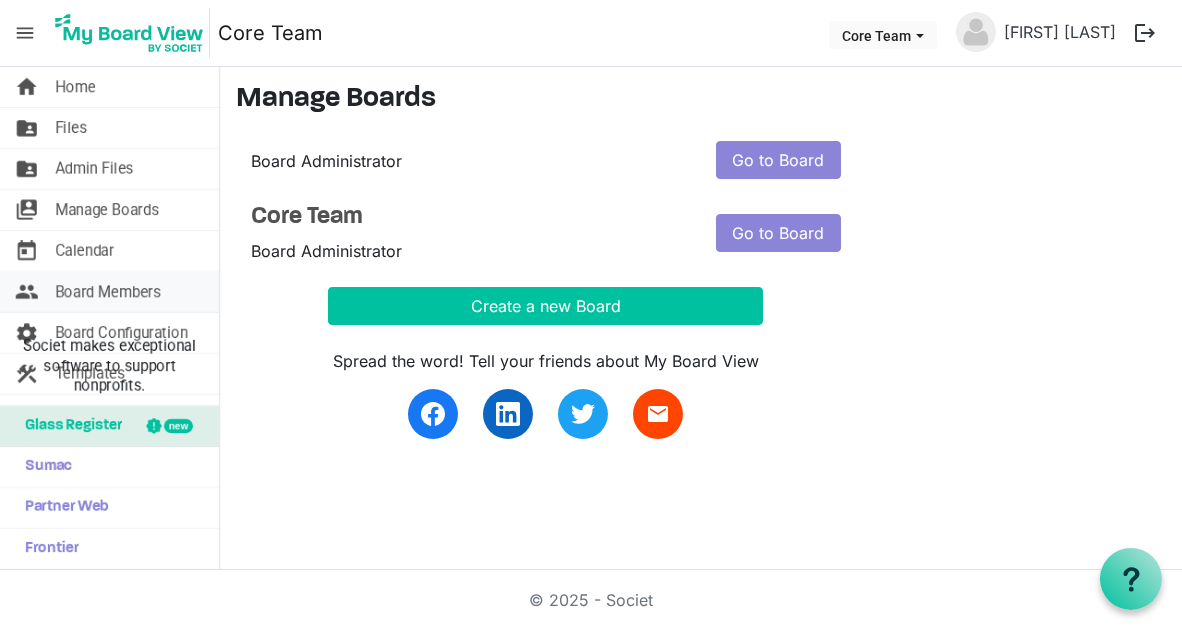 click on "Board Members" at bounding box center (108, 292) 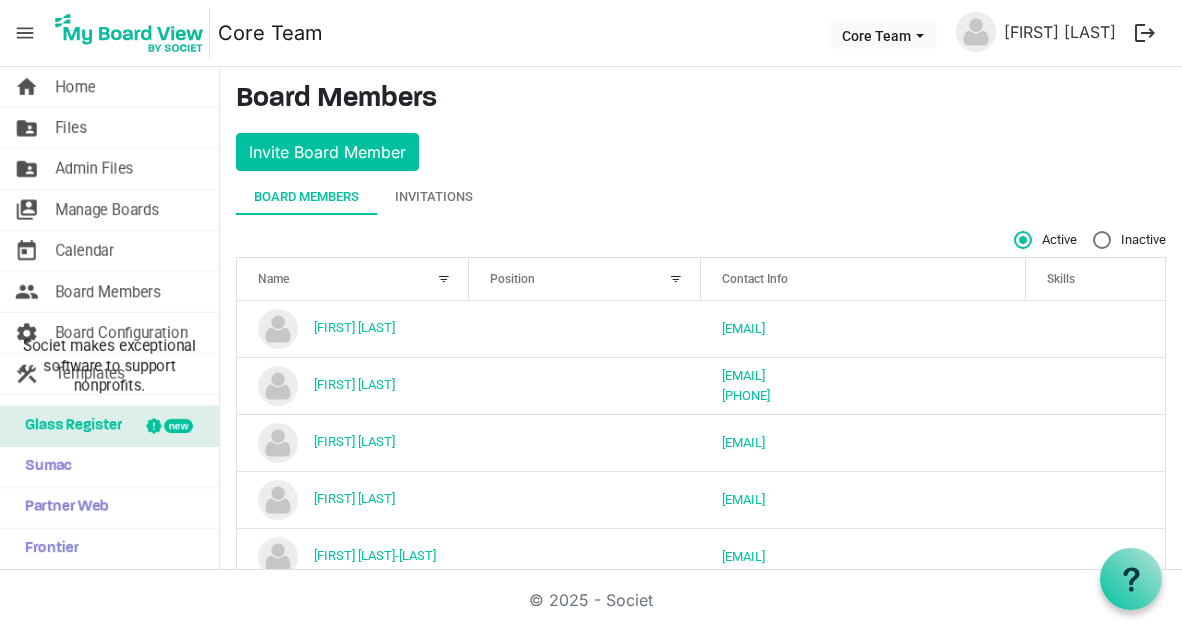 scroll, scrollTop: 0, scrollLeft: 0, axis: both 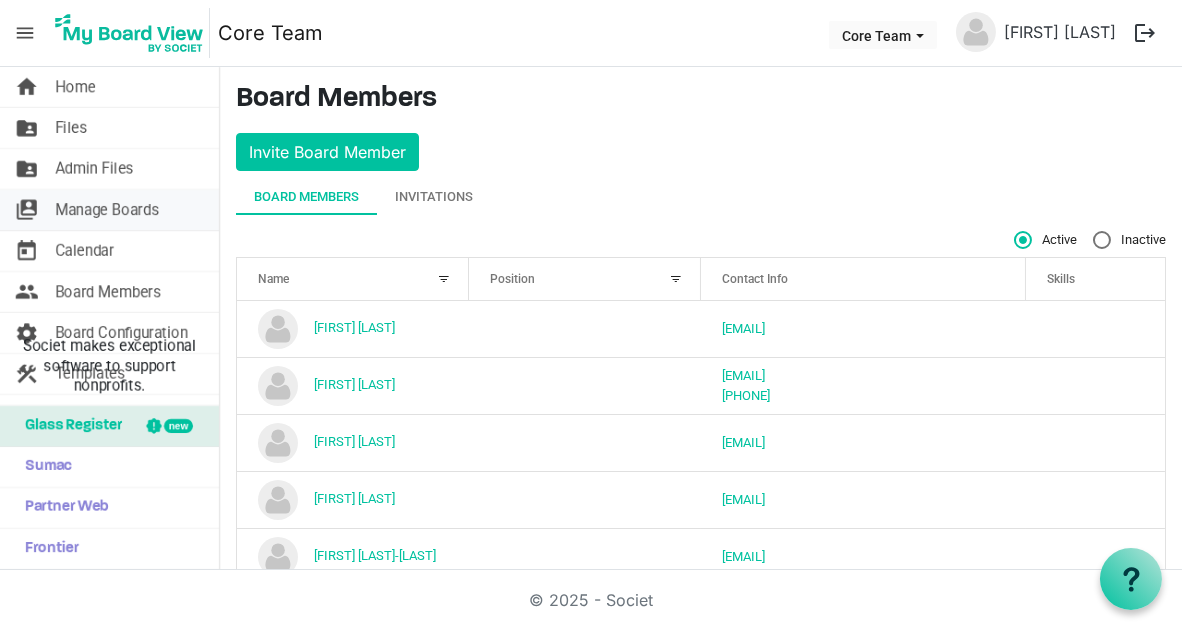 click on "Manage Boards" at bounding box center [107, 210] 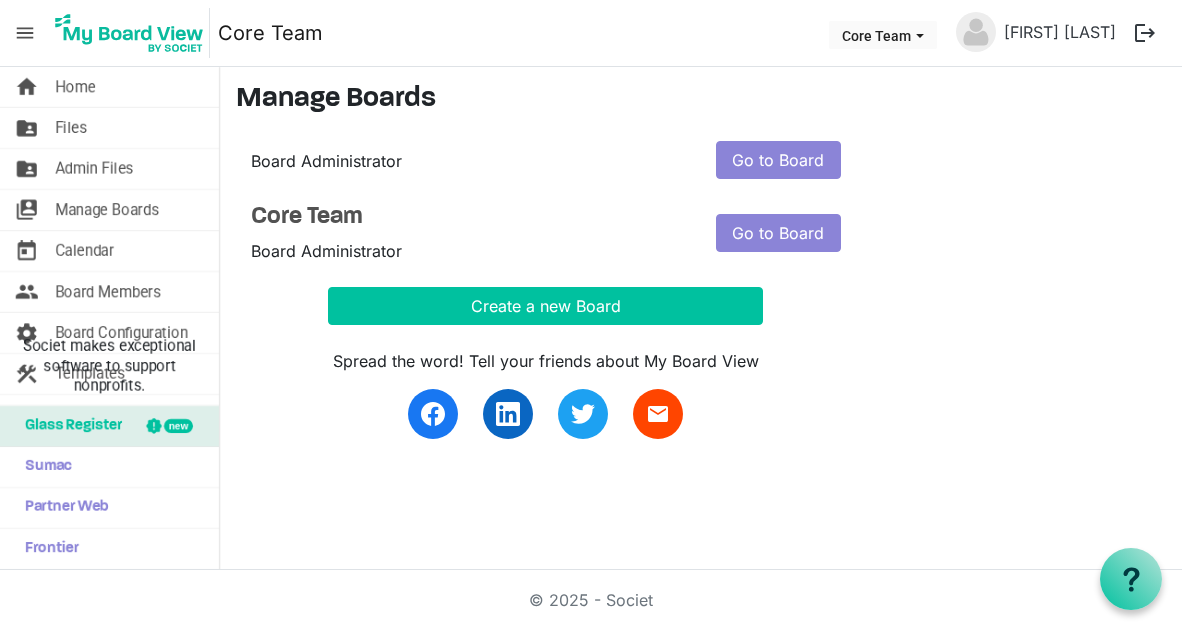 scroll, scrollTop: 0, scrollLeft: 0, axis: both 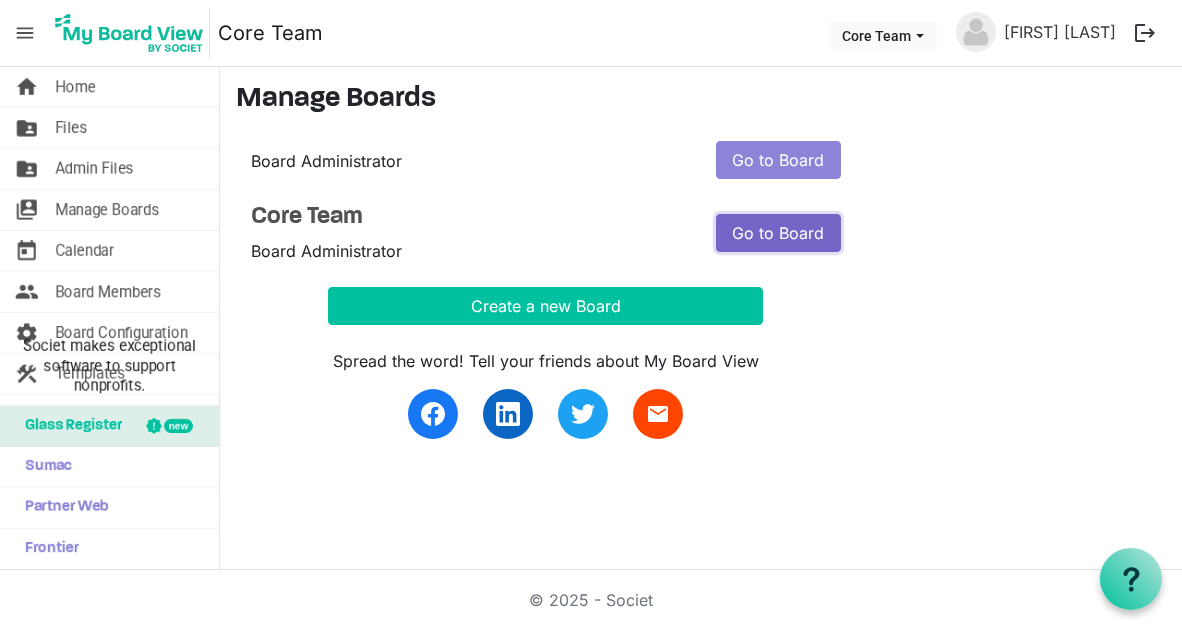 click on "Go to Board" at bounding box center (778, 233) 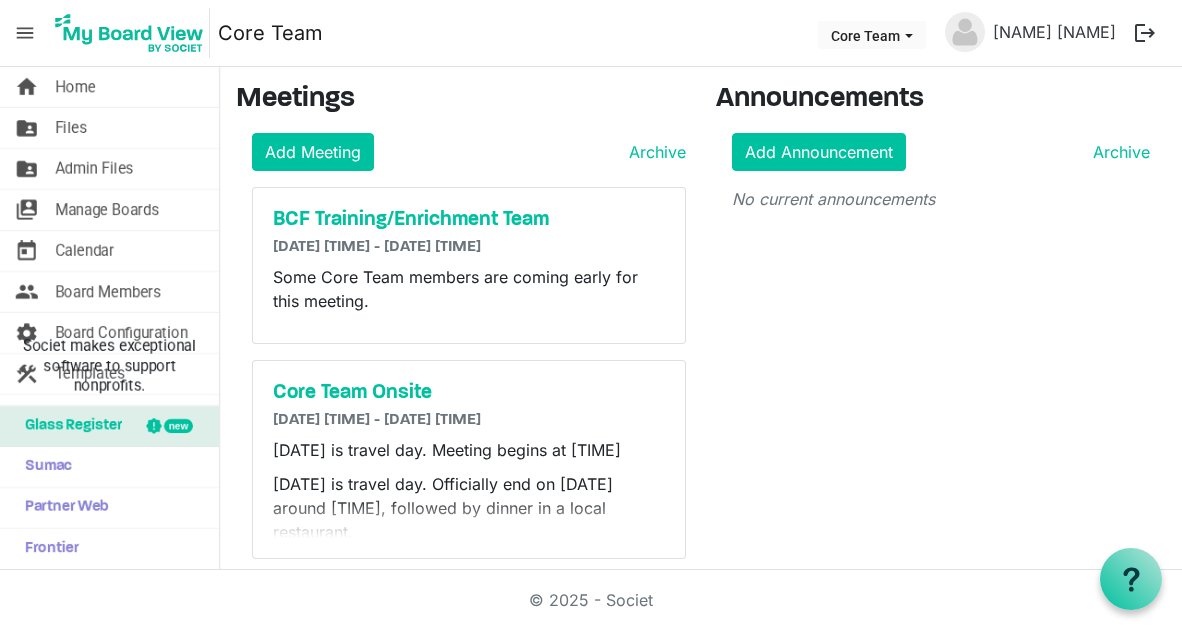 scroll, scrollTop: 0, scrollLeft: 0, axis: both 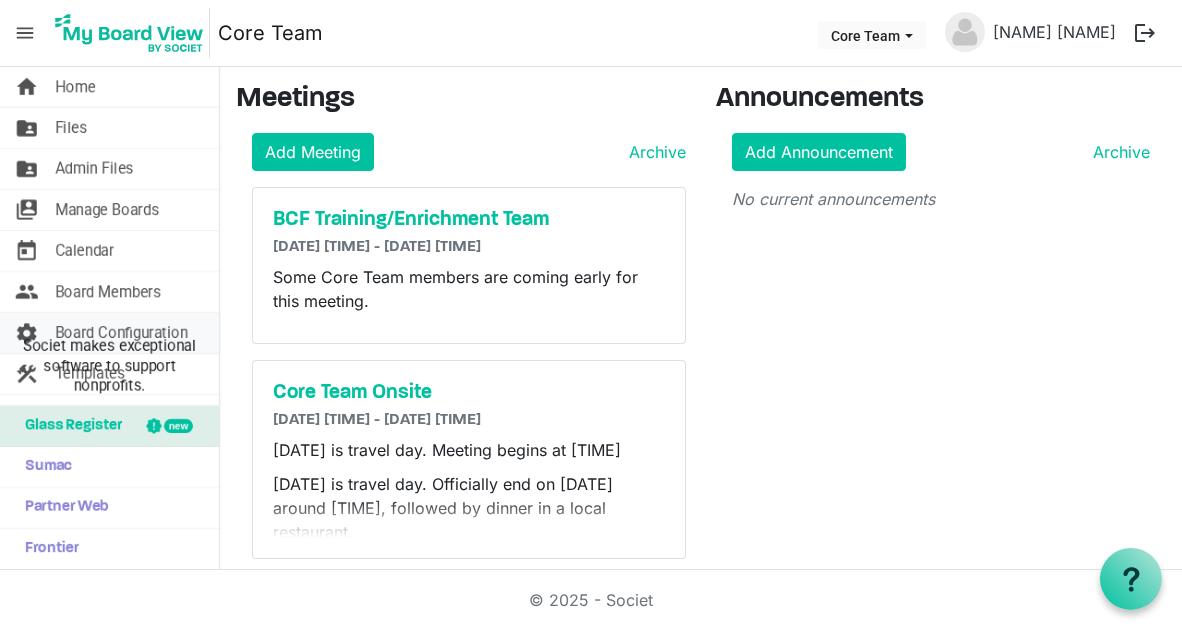 click on "Board Configuration" at bounding box center [121, 333] 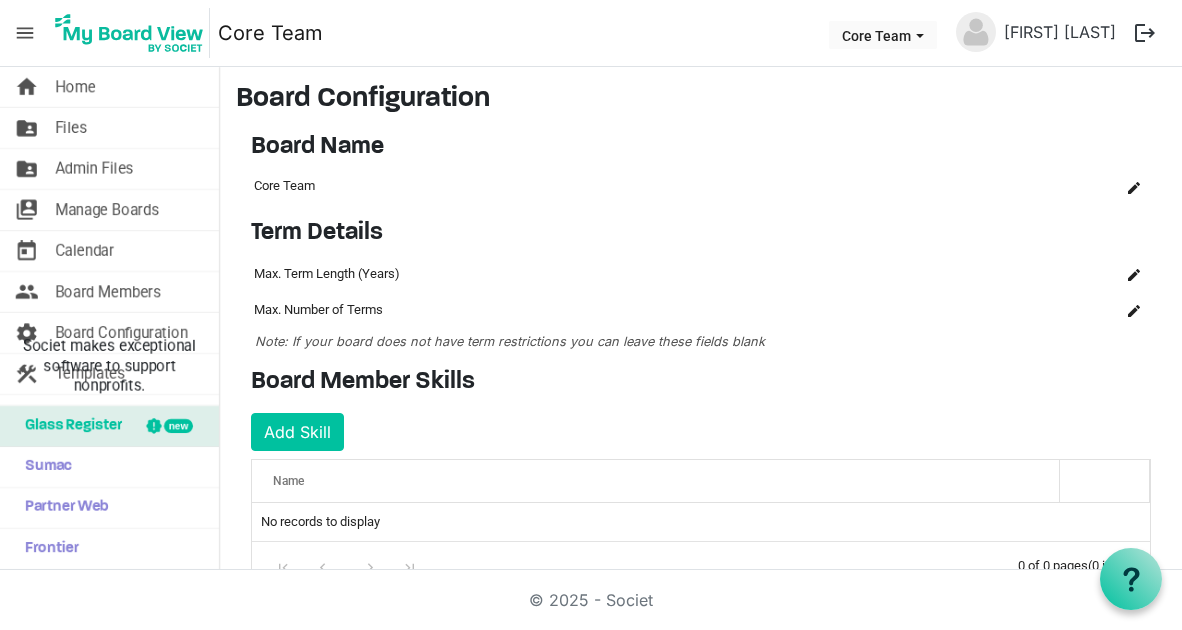 scroll, scrollTop: 0, scrollLeft: 0, axis: both 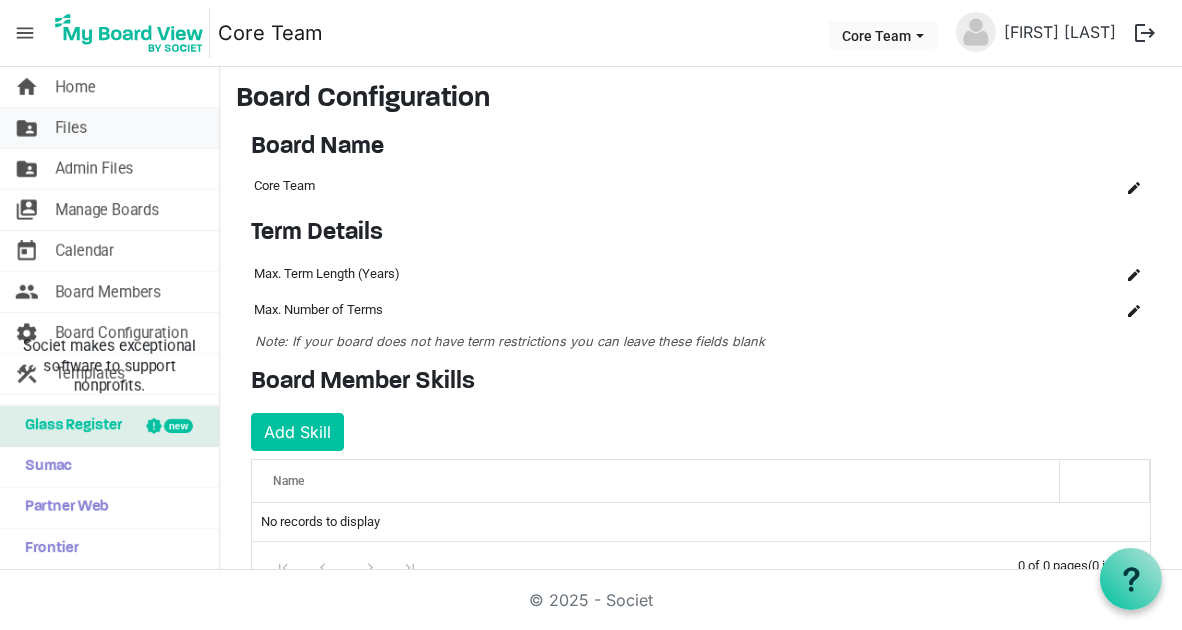 click on "Files" at bounding box center [71, 128] 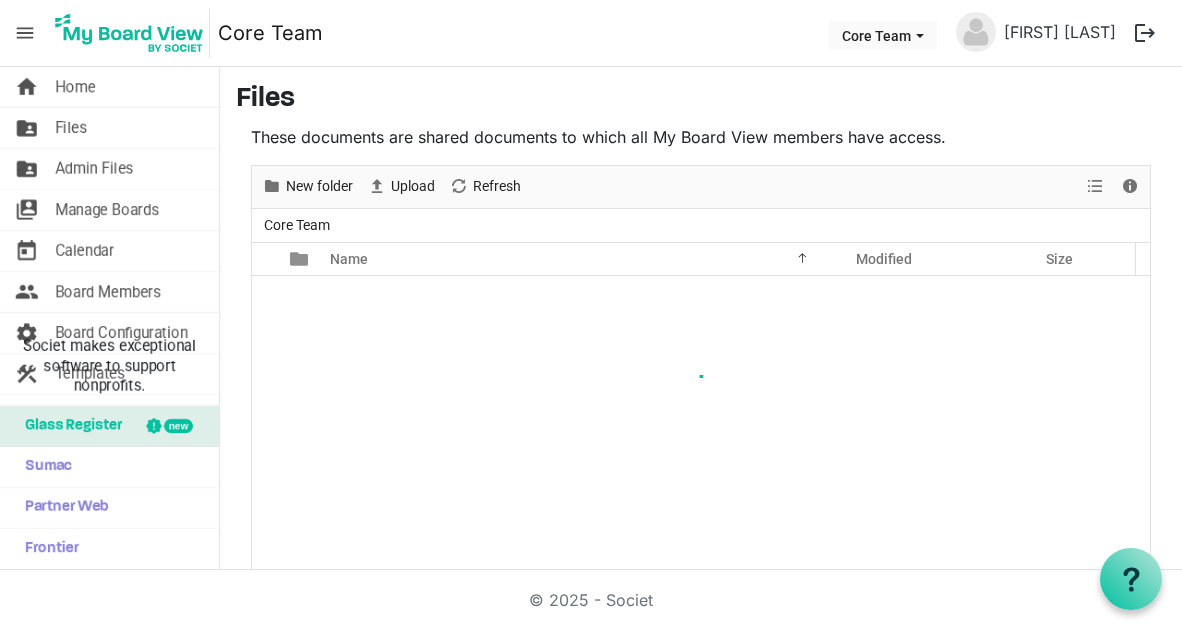 scroll, scrollTop: 0, scrollLeft: 0, axis: both 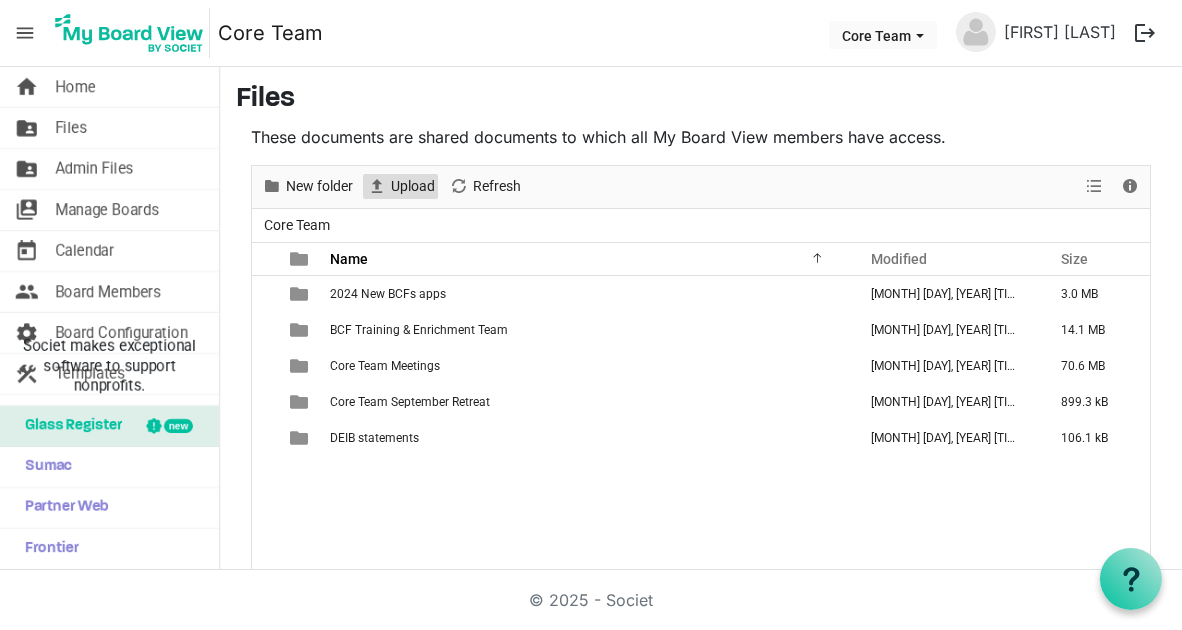 click on "Upload" at bounding box center (413, 186) 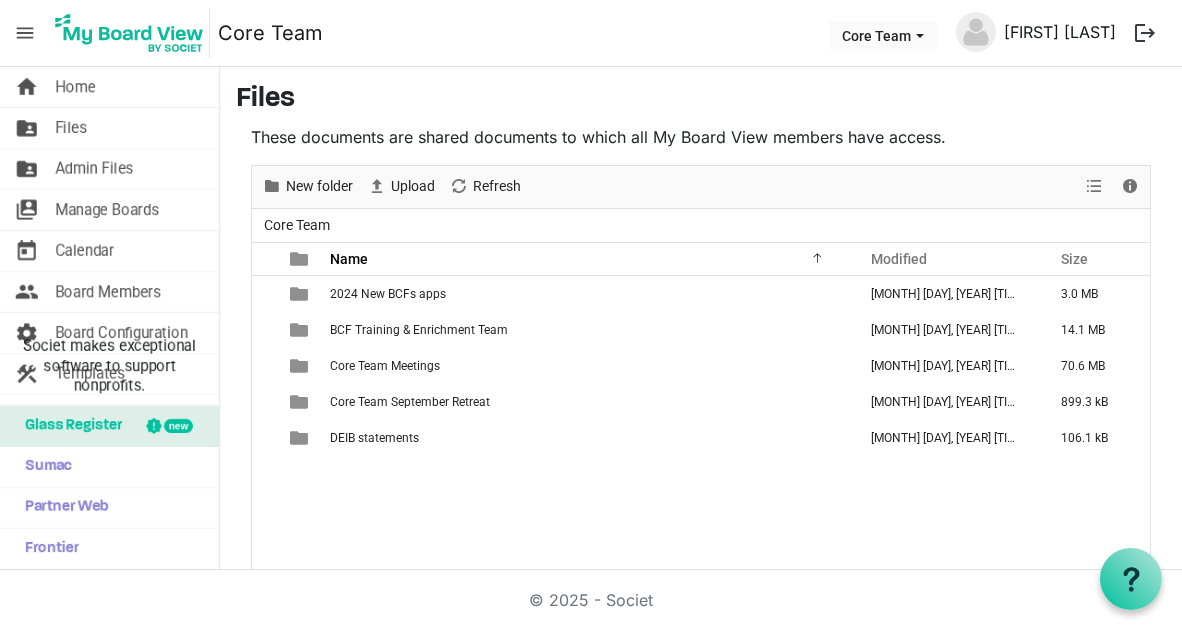 click on "[FIRST] [LAST]" at bounding box center [1060, 32] 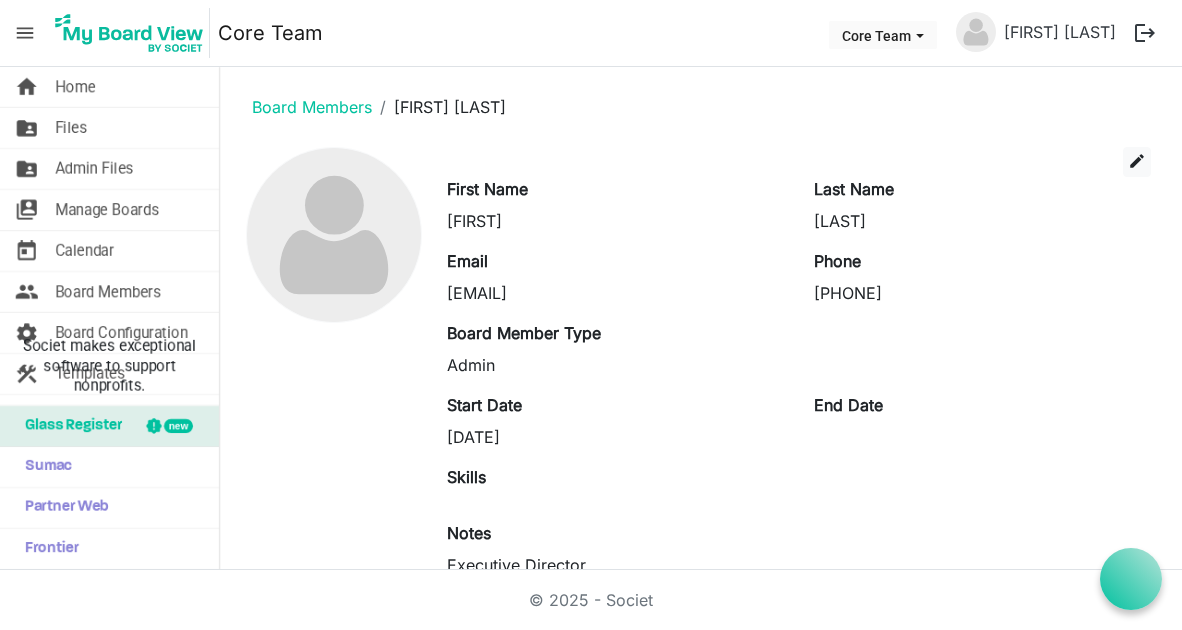 scroll, scrollTop: 0, scrollLeft: 0, axis: both 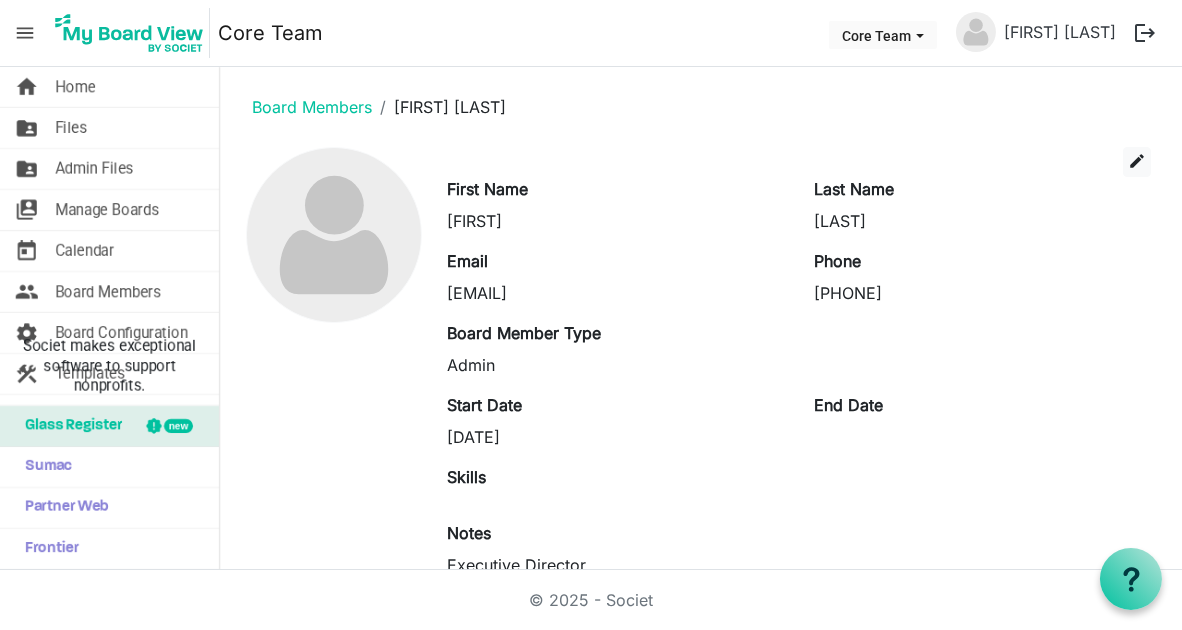 click on "menu" at bounding box center (25, 33) 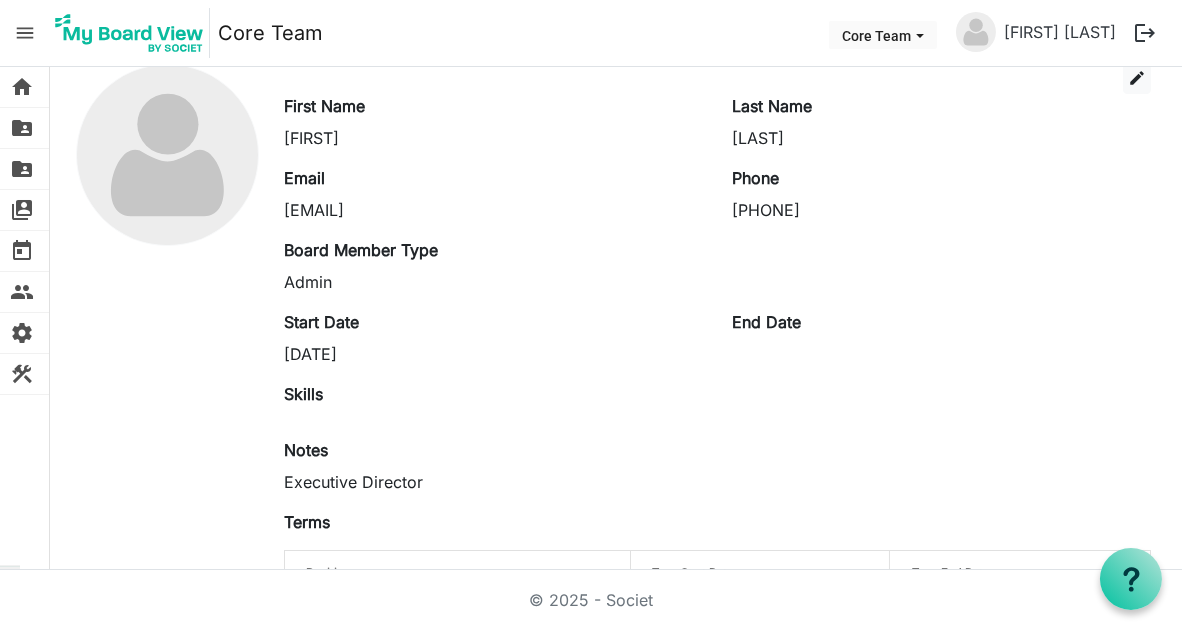 scroll, scrollTop: 0, scrollLeft: 0, axis: both 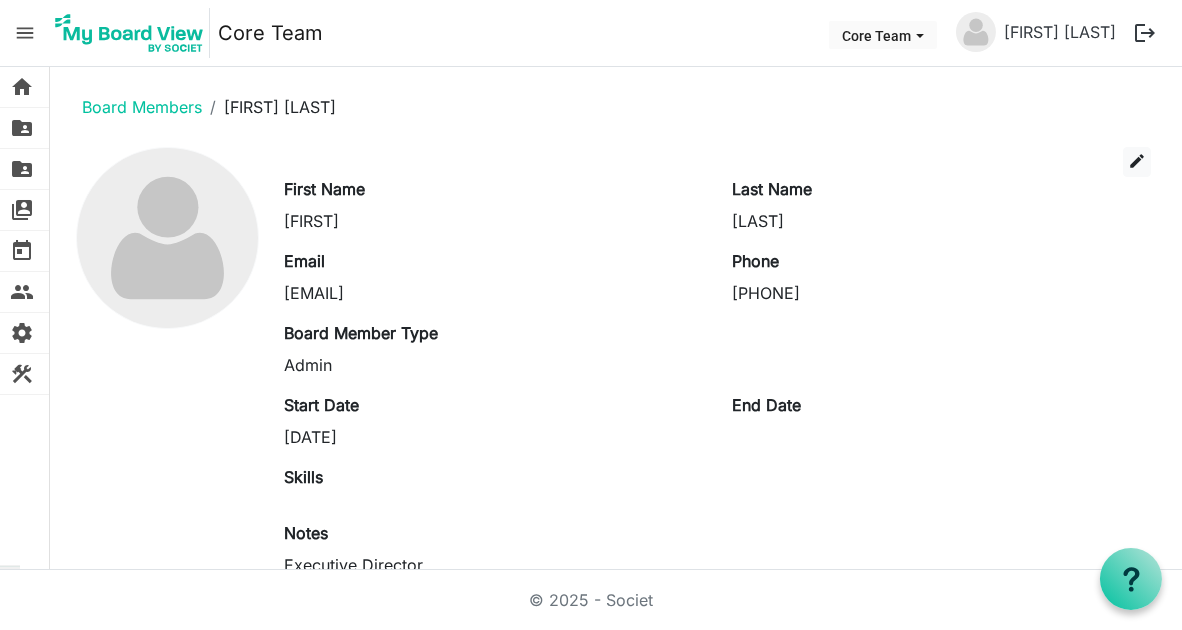 click on "menu" at bounding box center (25, 33) 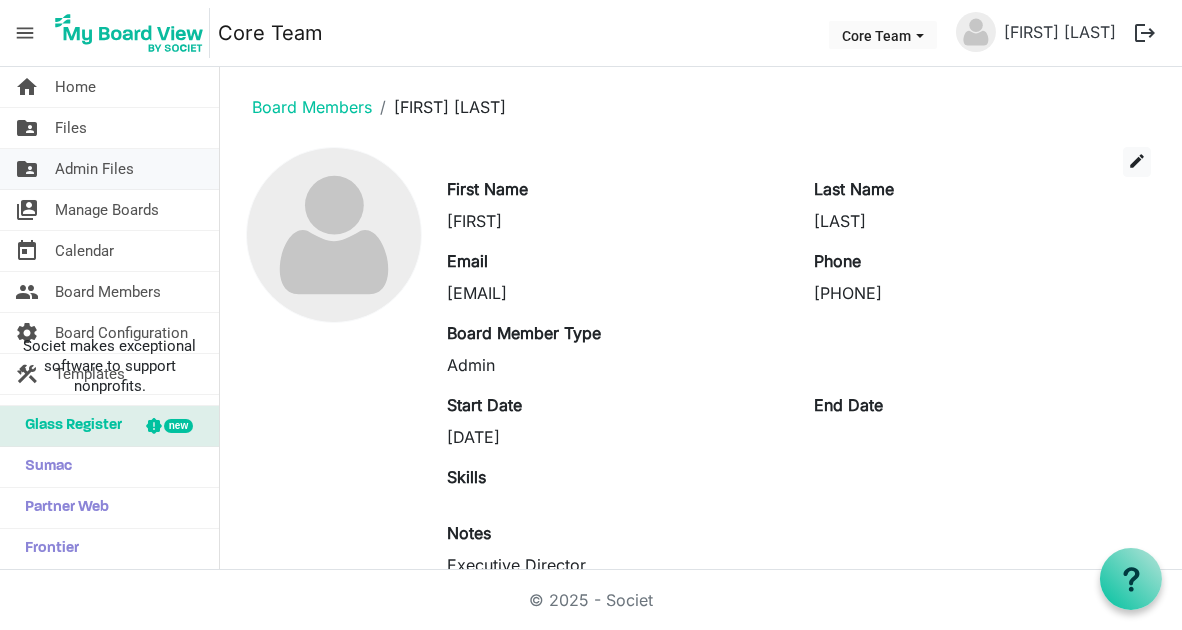 click on "Admin Files" at bounding box center [94, 169] 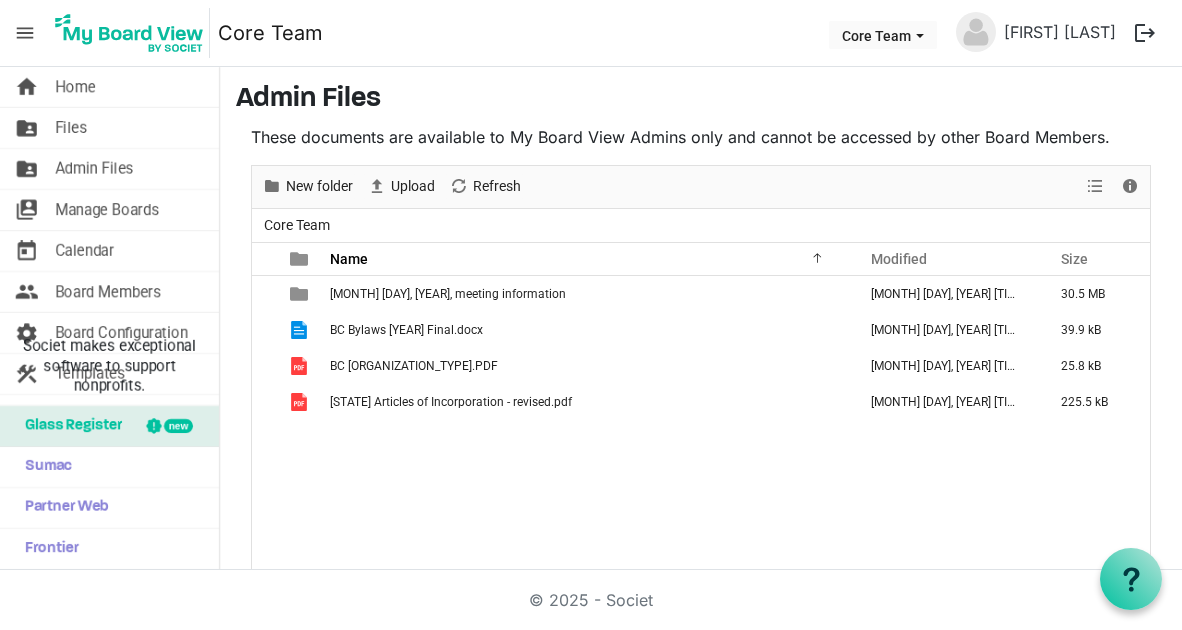 scroll, scrollTop: 0, scrollLeft: 0, axis: both 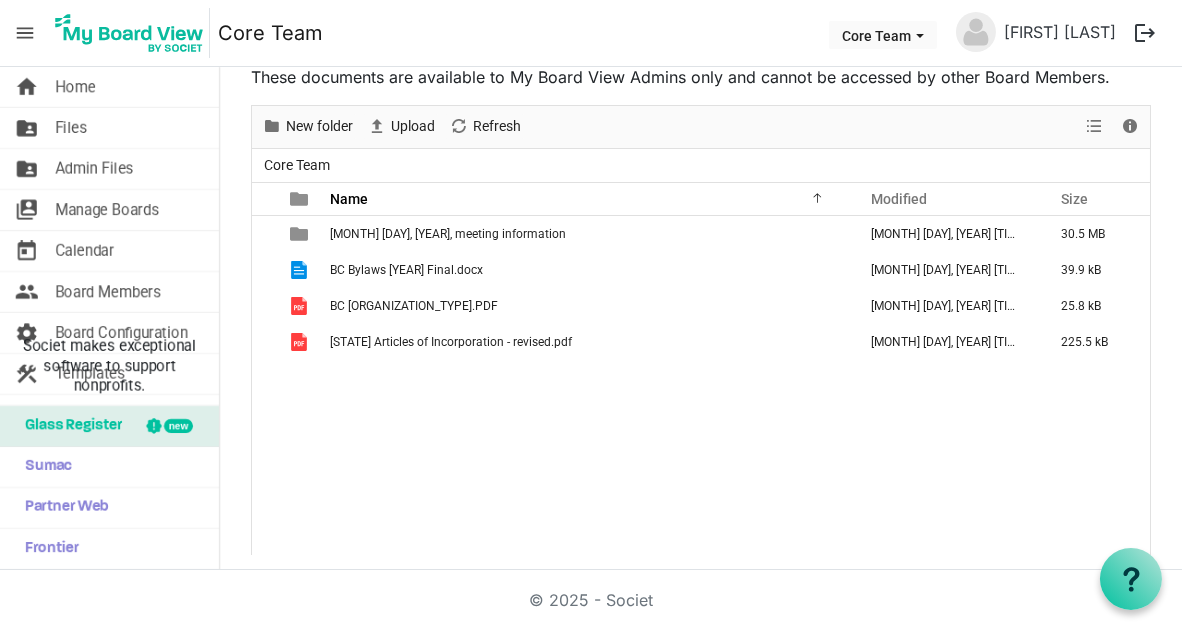 click on "Admin Files
These documents are available to My Board View Admins only and cannot be accessed by other Board Members.
New folder Upload Cut Copy Paste Delete Download Rename Sort by Refresh Selection View Details Core Team   Name Modified Size filemanager_grid_header_table   Nov 7, 2024, meeting information November 05, 2024 4:44 PM 30.5 MB   BC Bylaws 2021 Final.docx November 14, 2024 2:16 AM 39.9 kB   BC IRS.PDF November 14, 2024 2:17 AM 25.8 kB   Illinois Articles of Incorporation - revised.pdf November 14, 2024 2:17 AM 225.5 kB Upload Files Browse..." at bounding box center [701, 289] 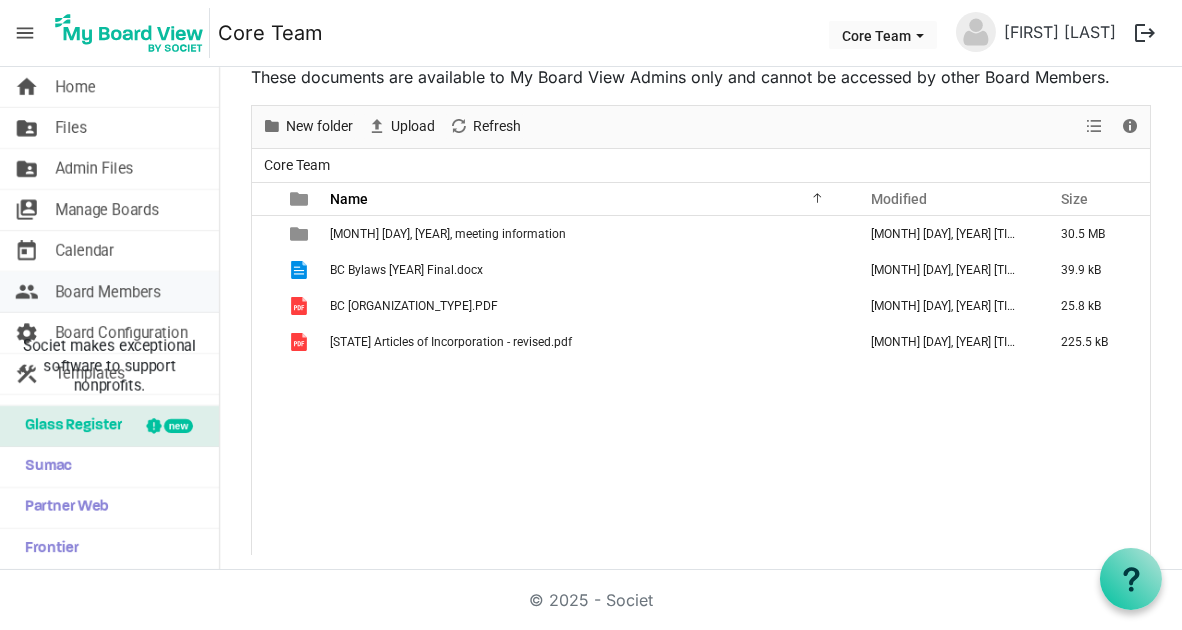 click on "Board Members" at bounding box center [108, 292] 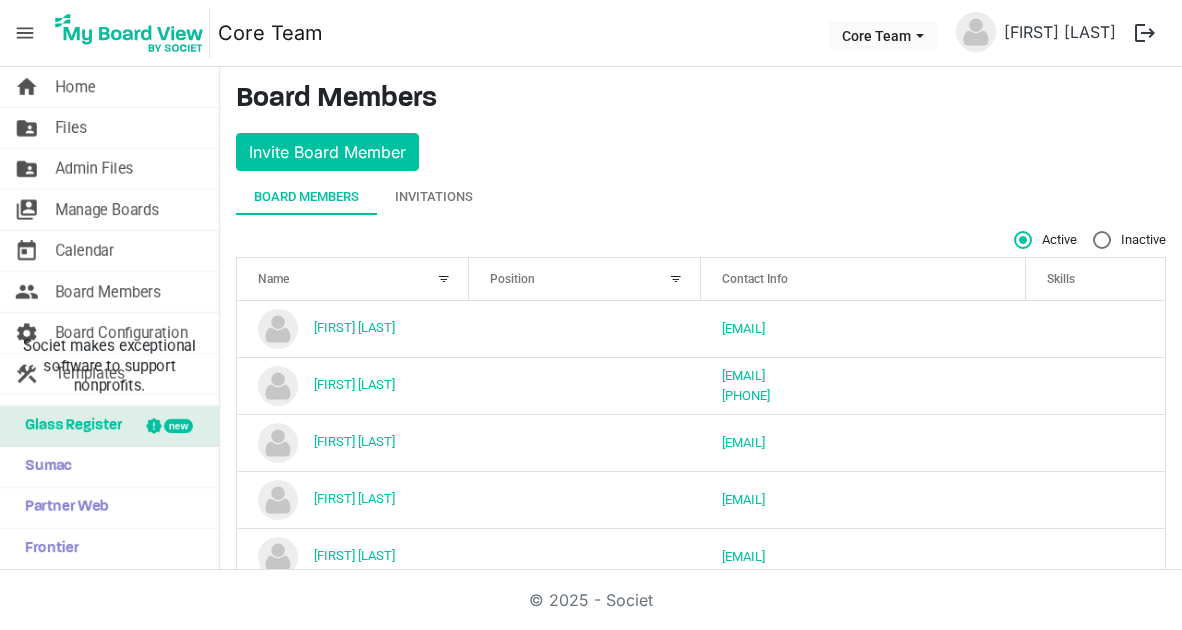 scroll, scrollTop: 0, scrollLeft: 0, axis: both 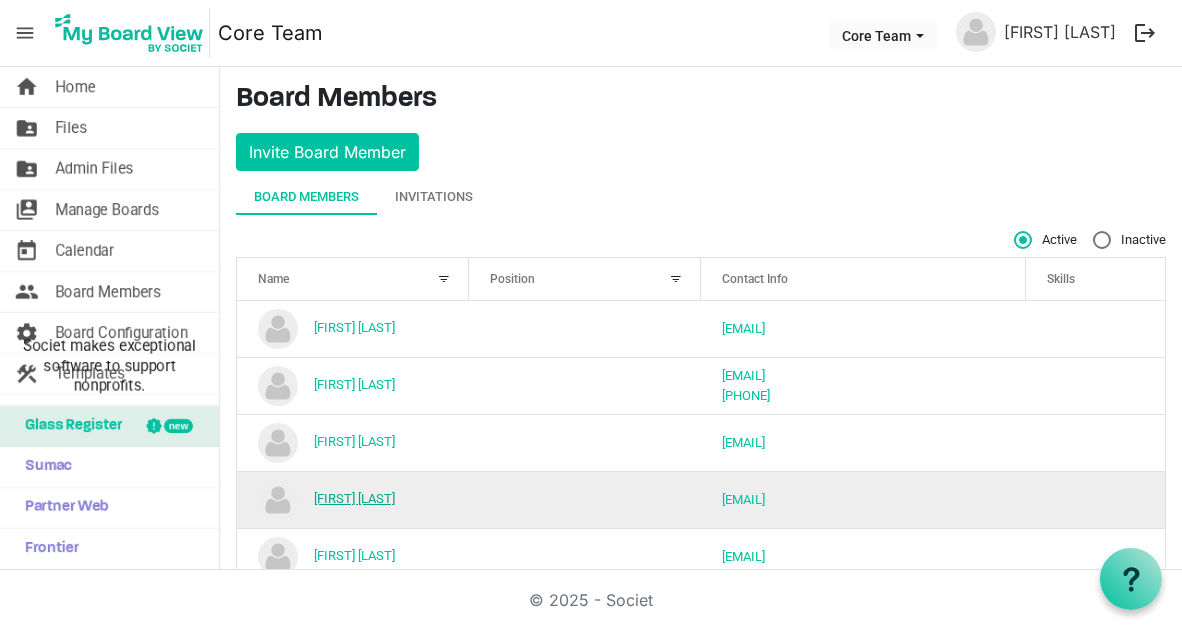 click on "[FIRST] [LAST]" at bounding box center (354, 498) 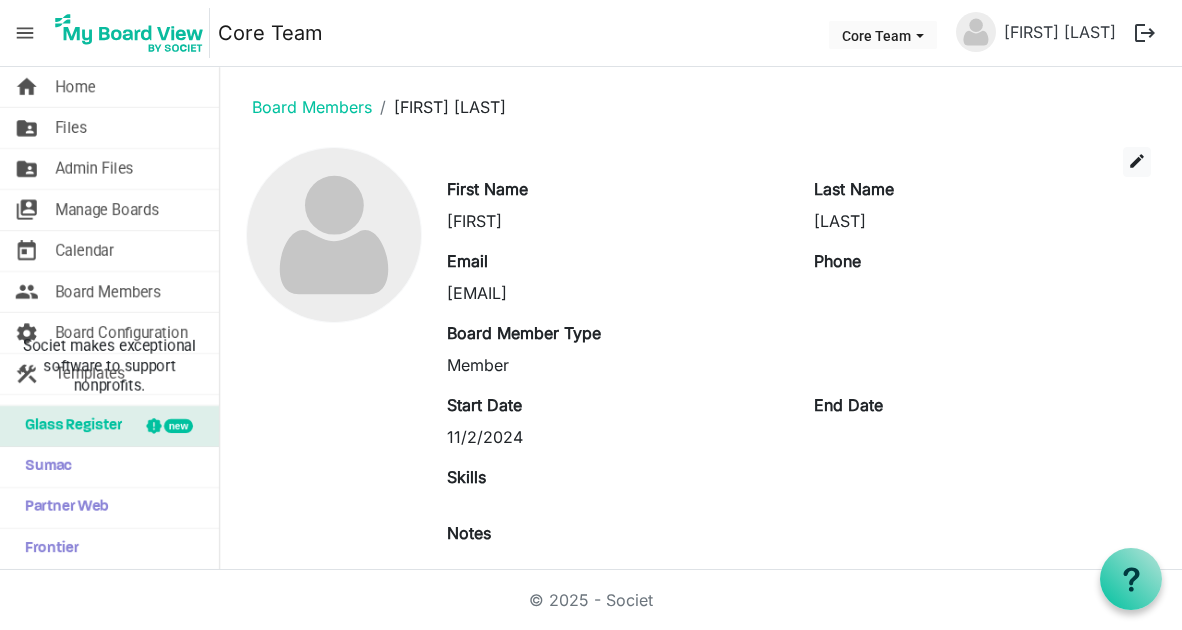 scroll, scrollTop: 0, scrollLeft: 0, axis: both 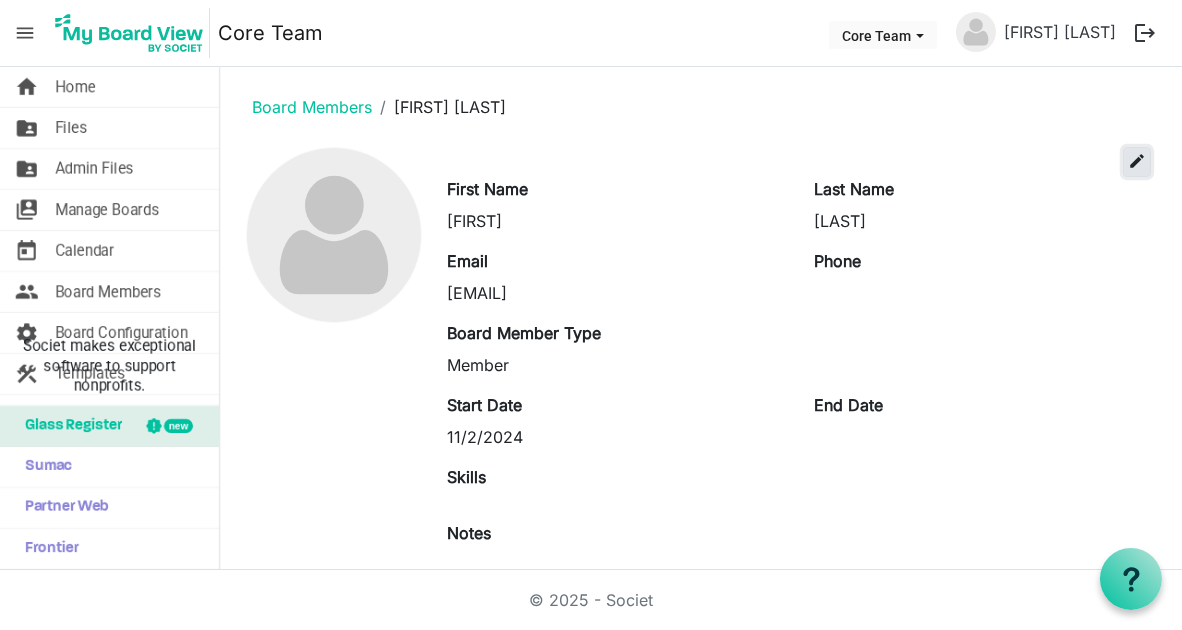 click on "edit" at bounding box center (1137, 161) 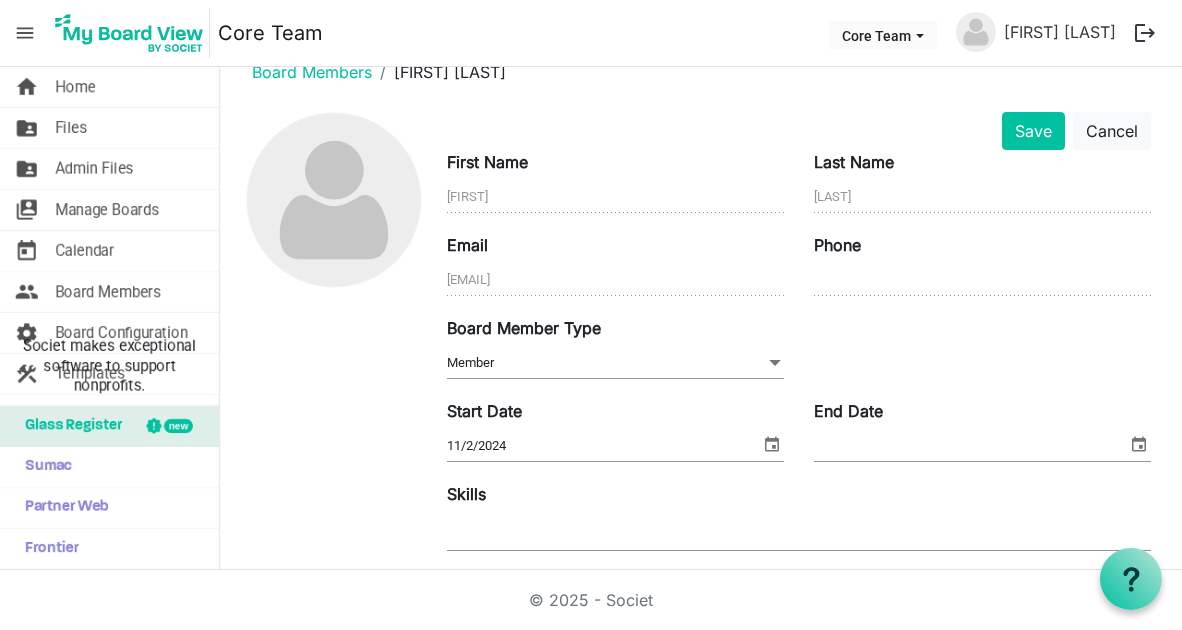 scroll, scrollTop: 37, scrollLeft: 0, axis: vertical 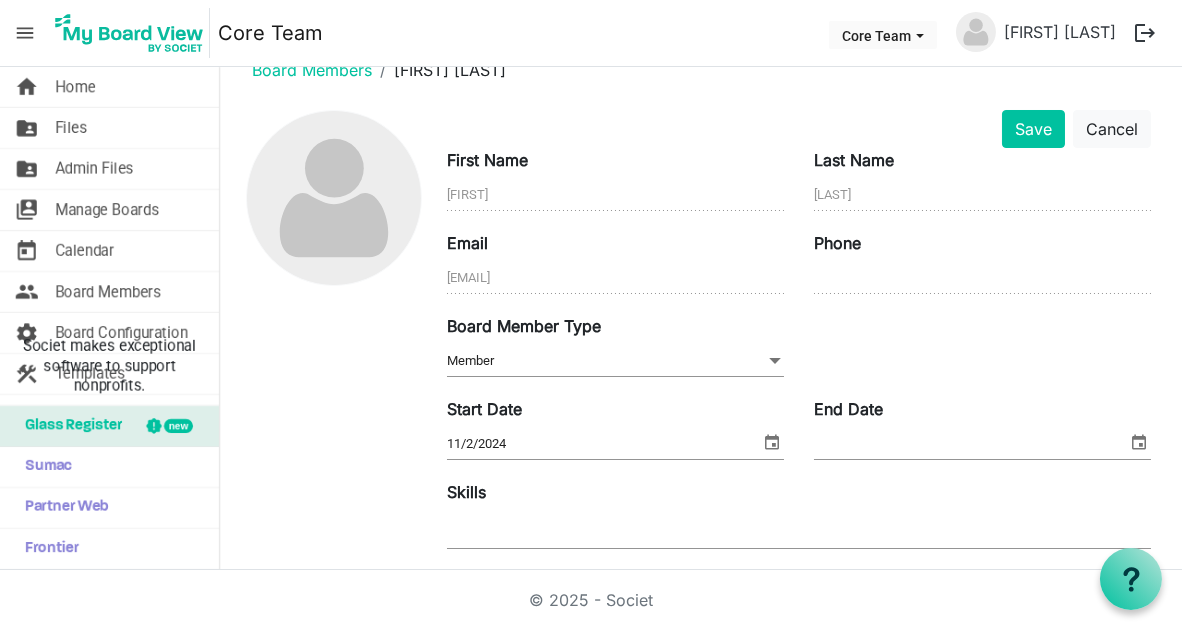 click at bounding box center [775, 361] 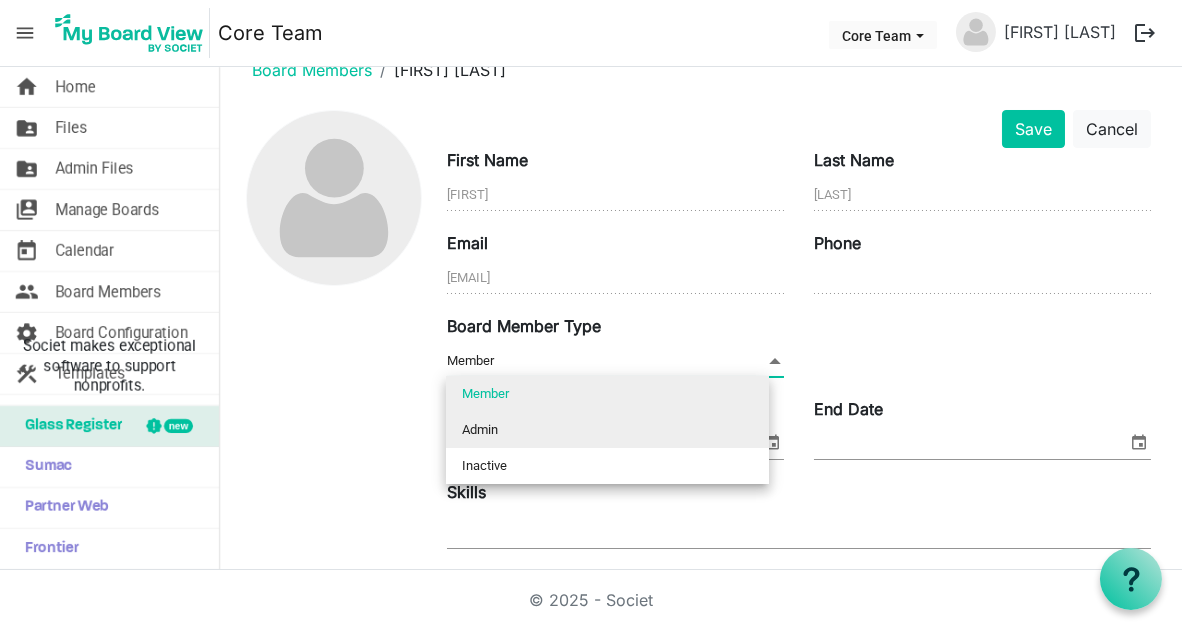 click on "Admin" at bounding box center (607, 430) 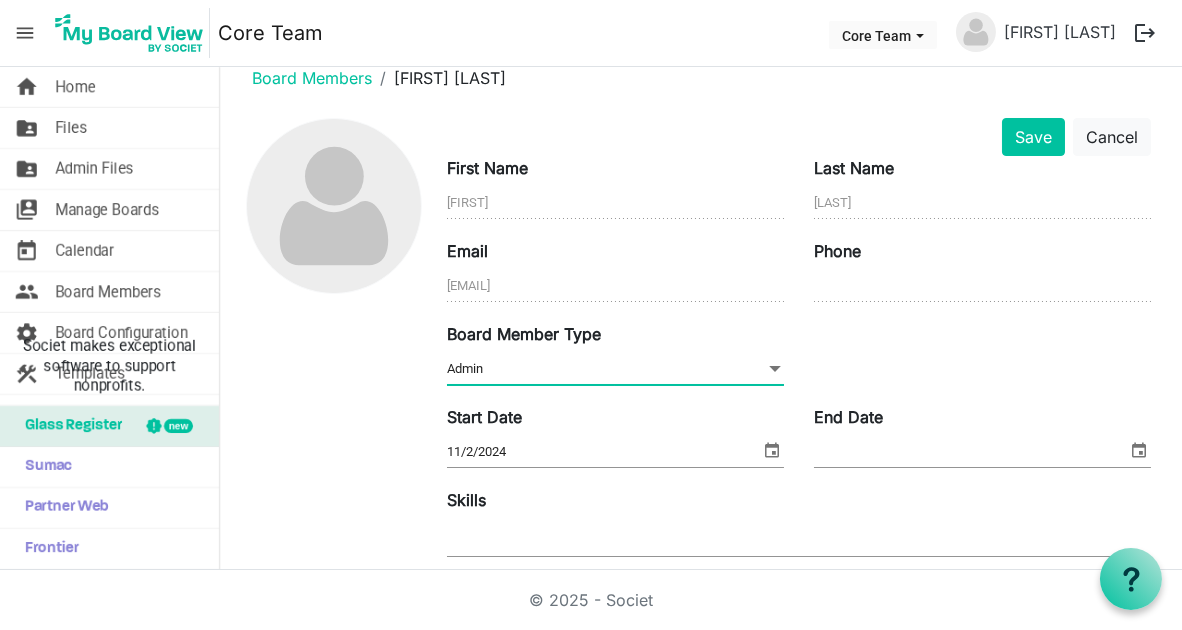 scroll, scrollTop: 0, scrollLeft: 0, axis: both 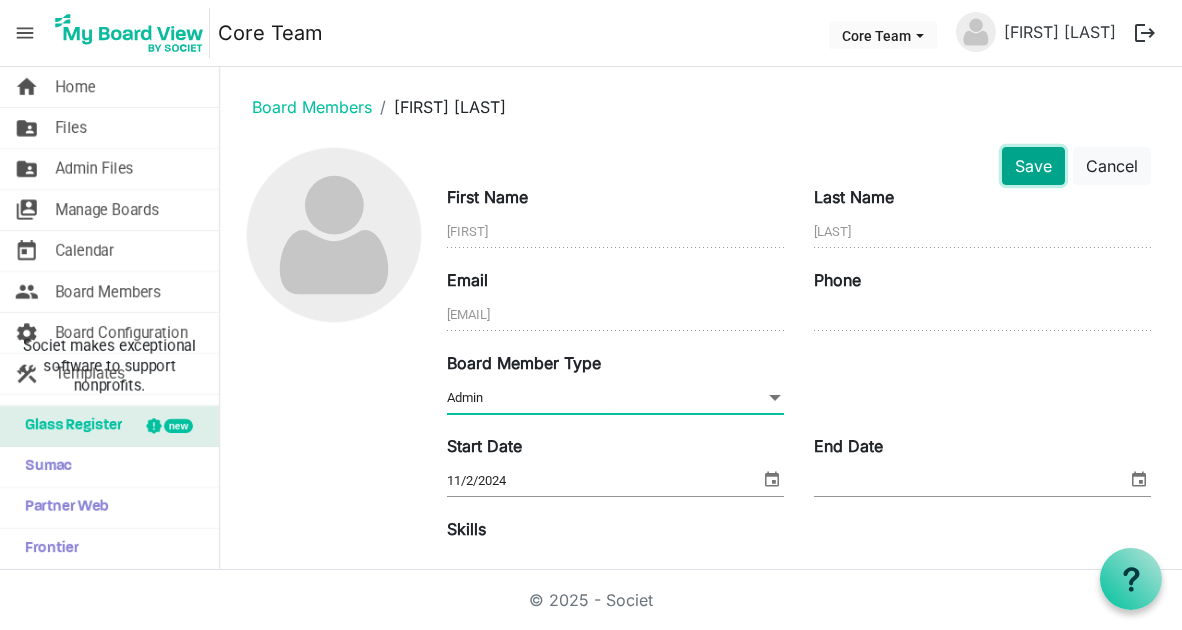 click on "Save" at bounding box center [1033, 166] 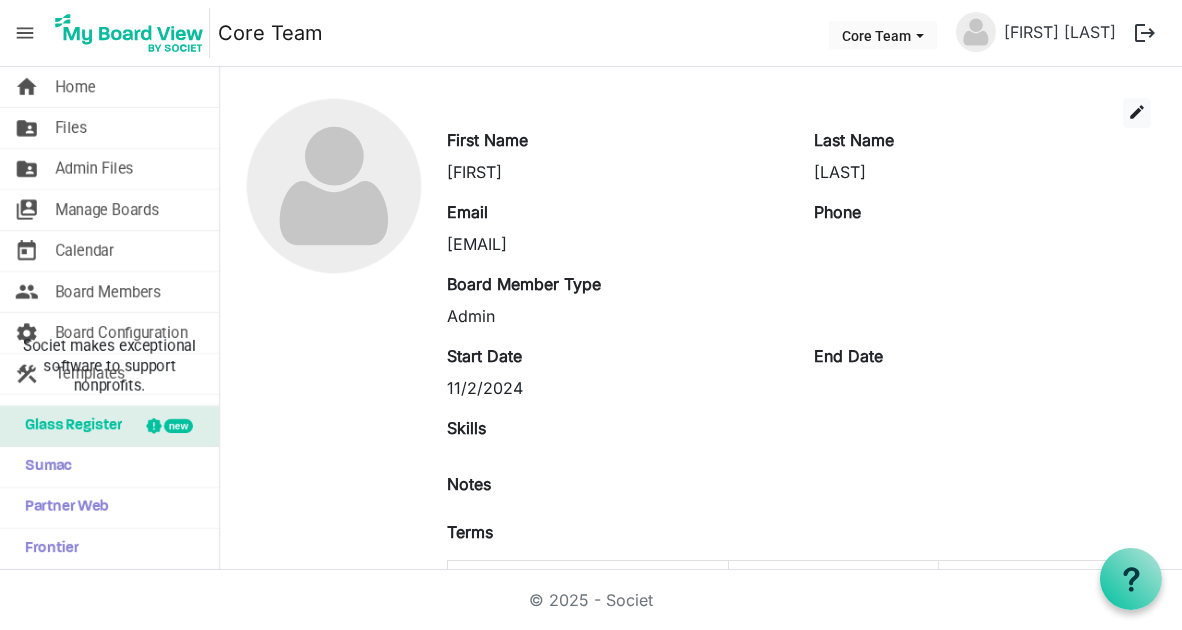 scroll, scrollTop: 0, scrollLeft: 0, axis: both 